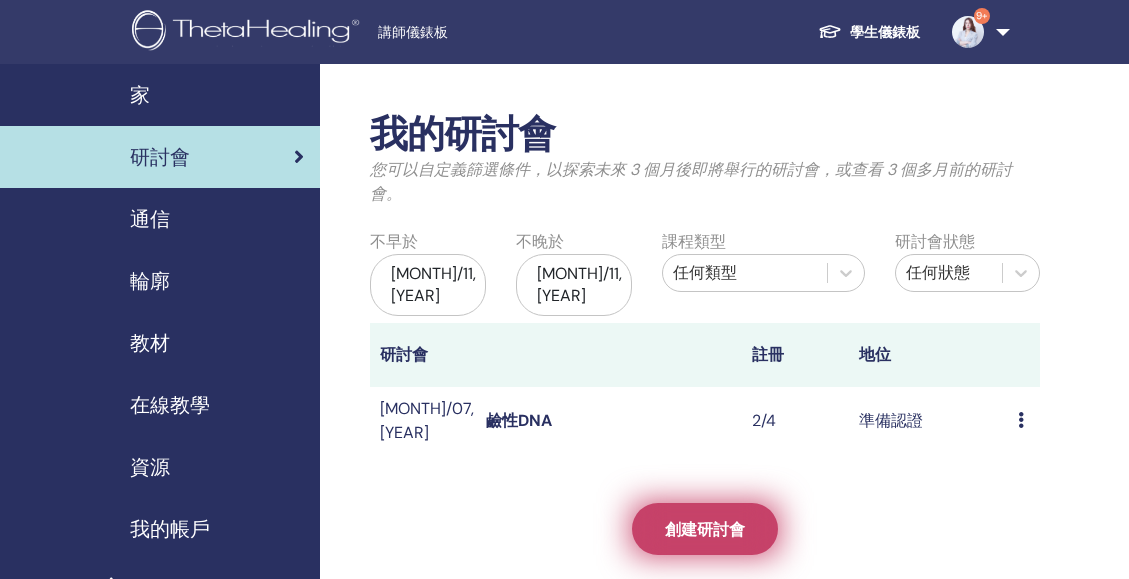 scroll, scrollTop: 100, scrollLeft: 0, axis: vertical 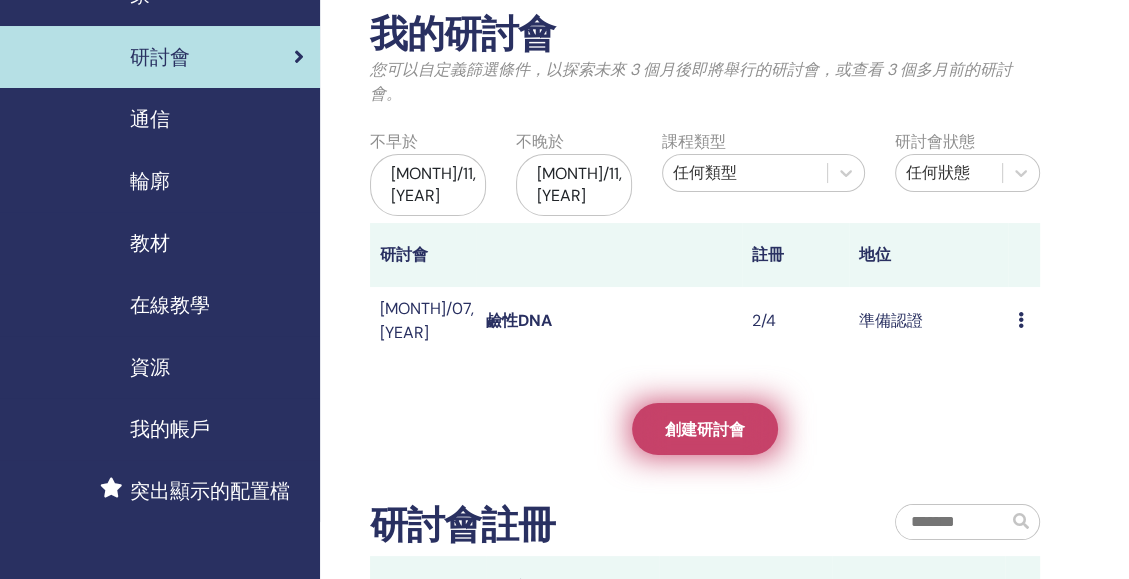 click on "創建研討會" at bounding box center (705, 429) 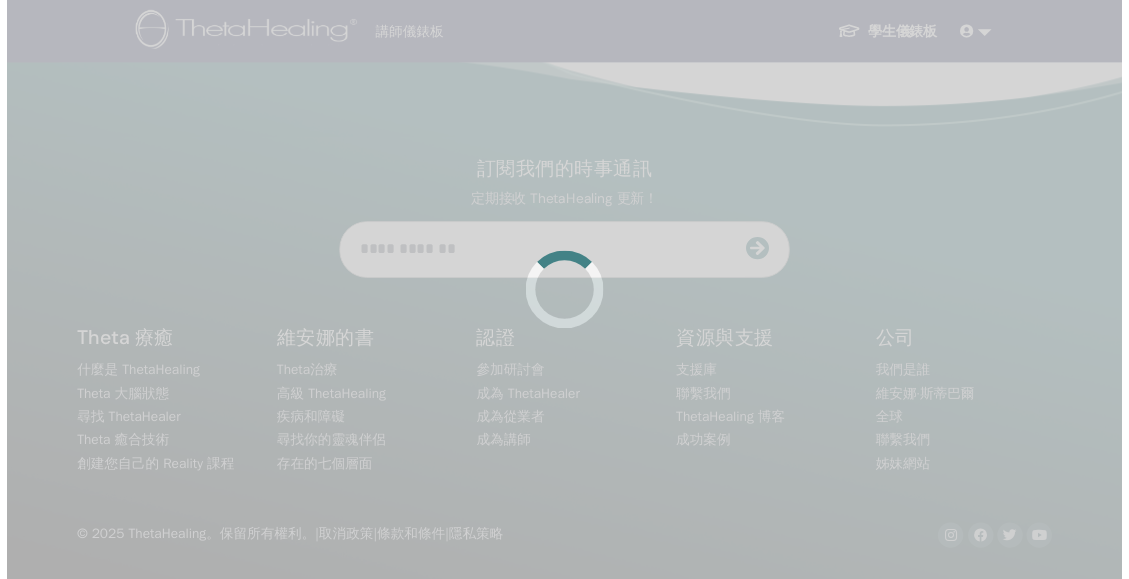 scroll, scrollTop: 0, scrollLeft: 0, axis: both 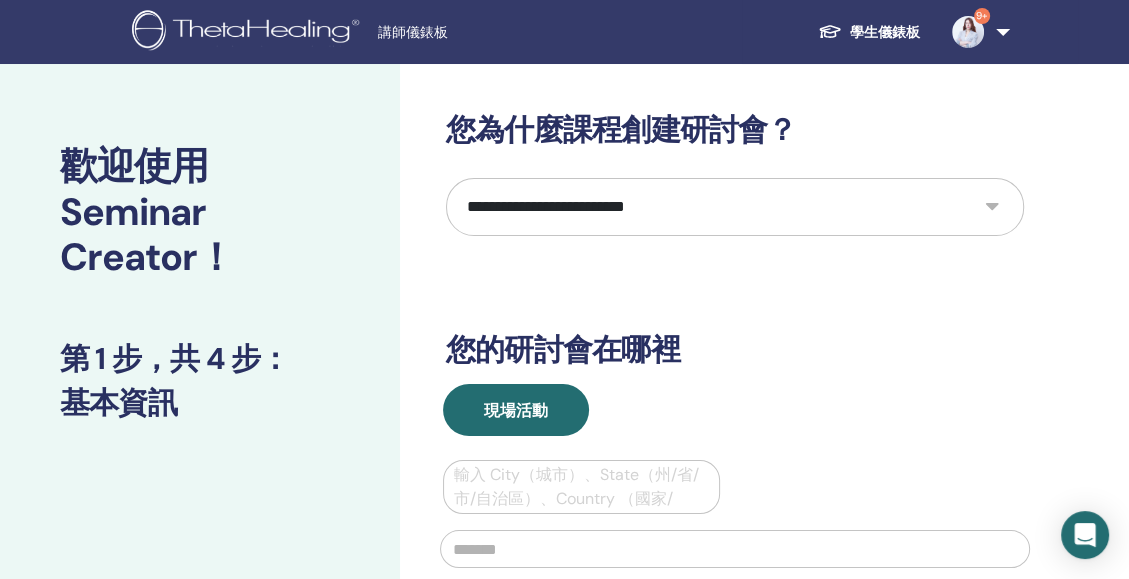 click on "**********" at bounding box center (735, 207) 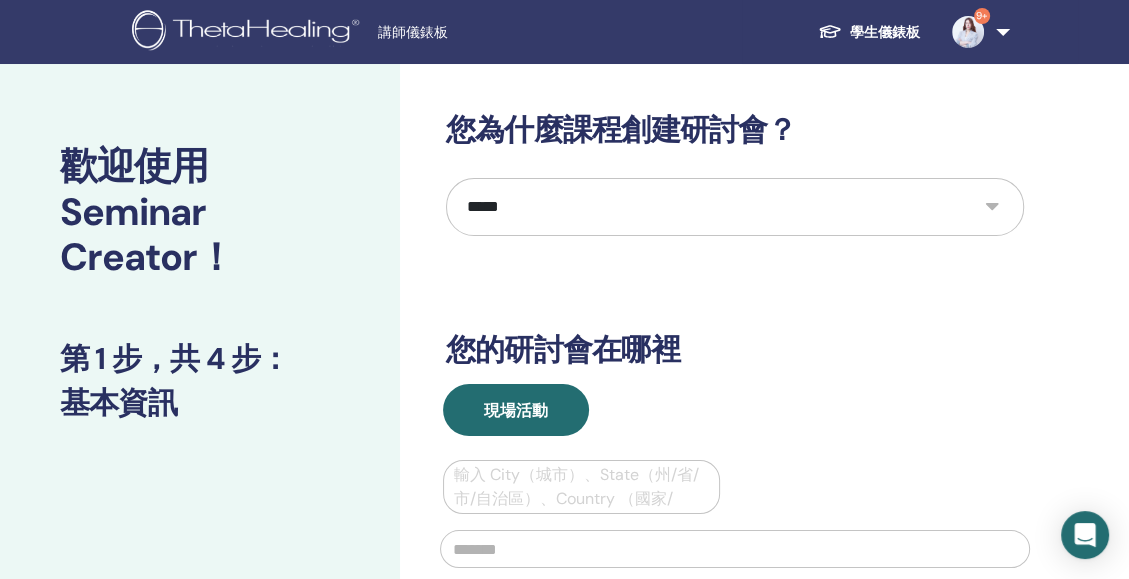 click on "**********" at bounding box center (735, 207) 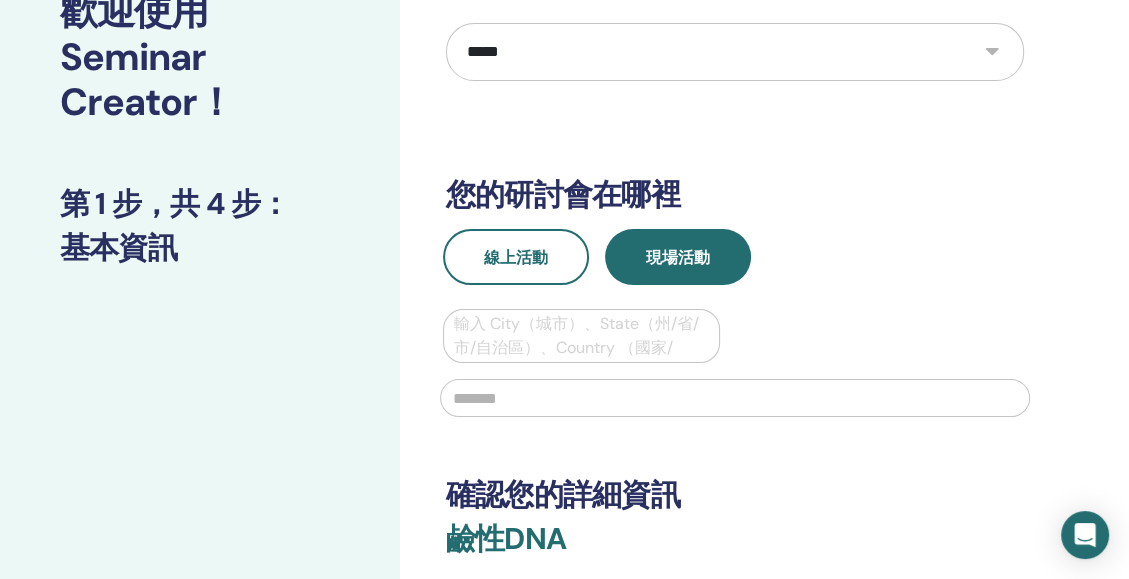 scroll, scrollTop: 200, scrollLeft: 0, axis: vertical 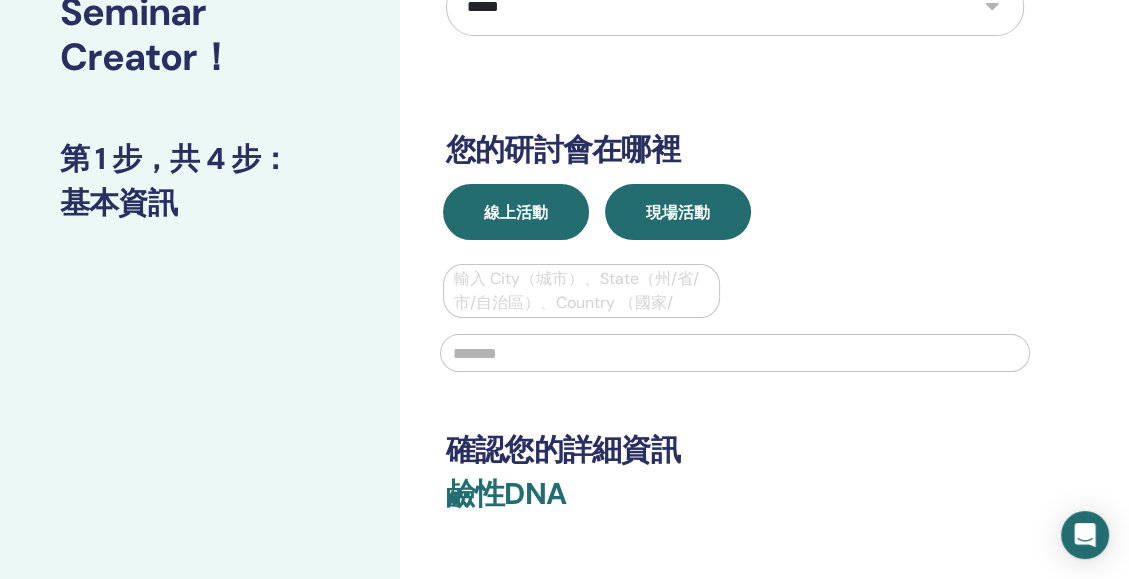 click on "線上活動" at bounding box center (516, 212) 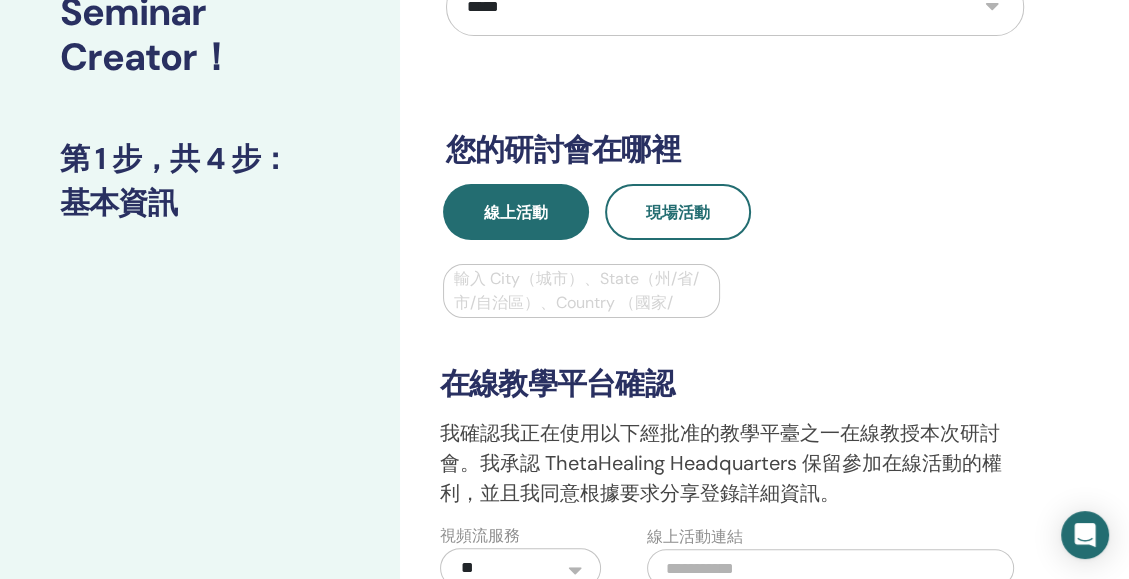 click on "輸入 City（城市）、State（州/省/市/自治區）、Country （國家/" at bounding box center [581, 291] 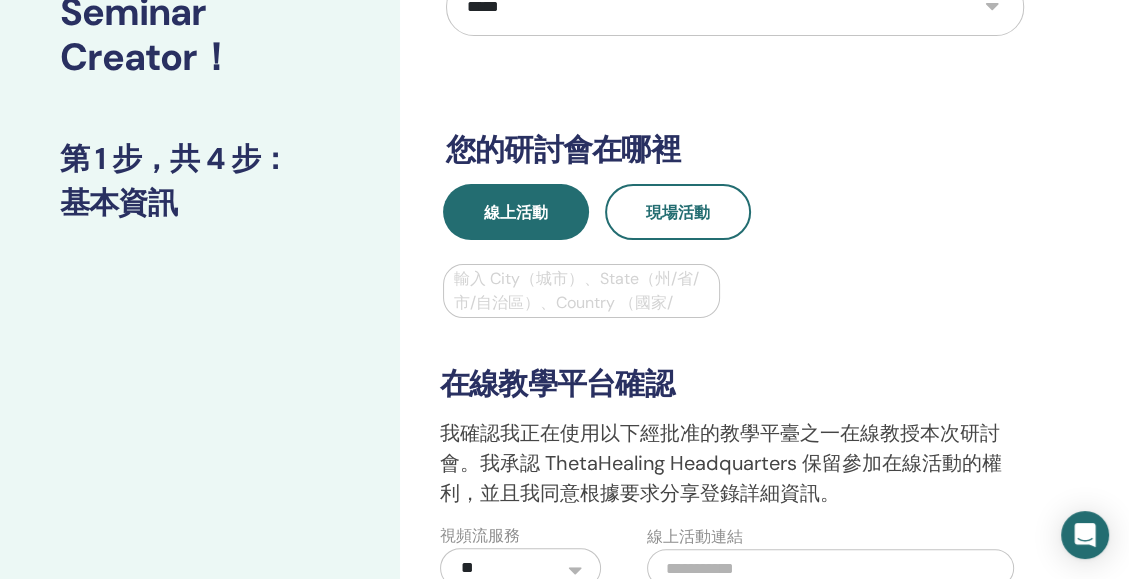 click at bounding box center (581, 291) 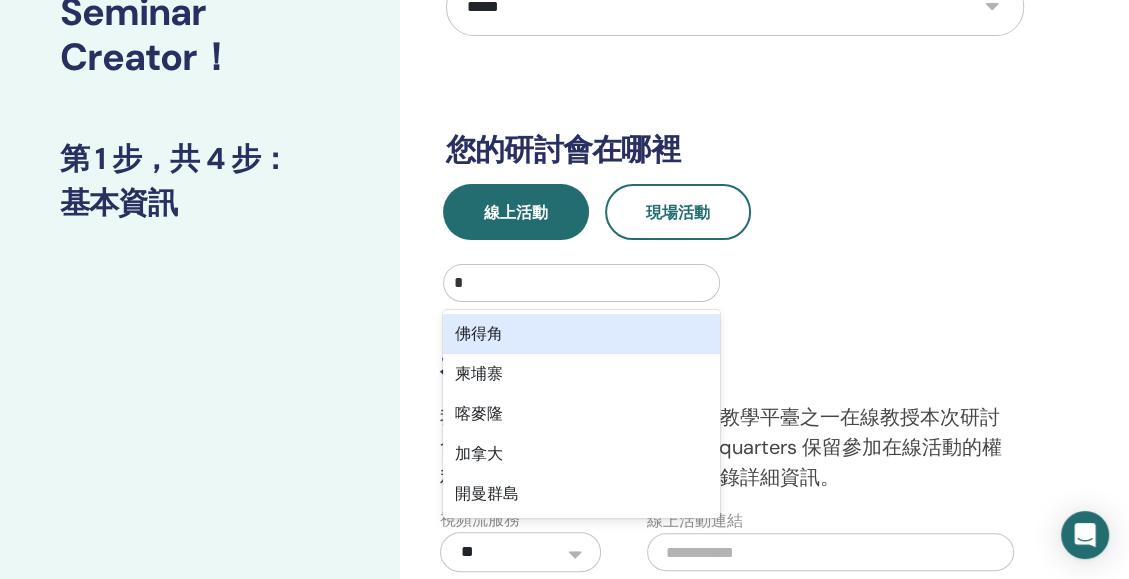 type on "**" 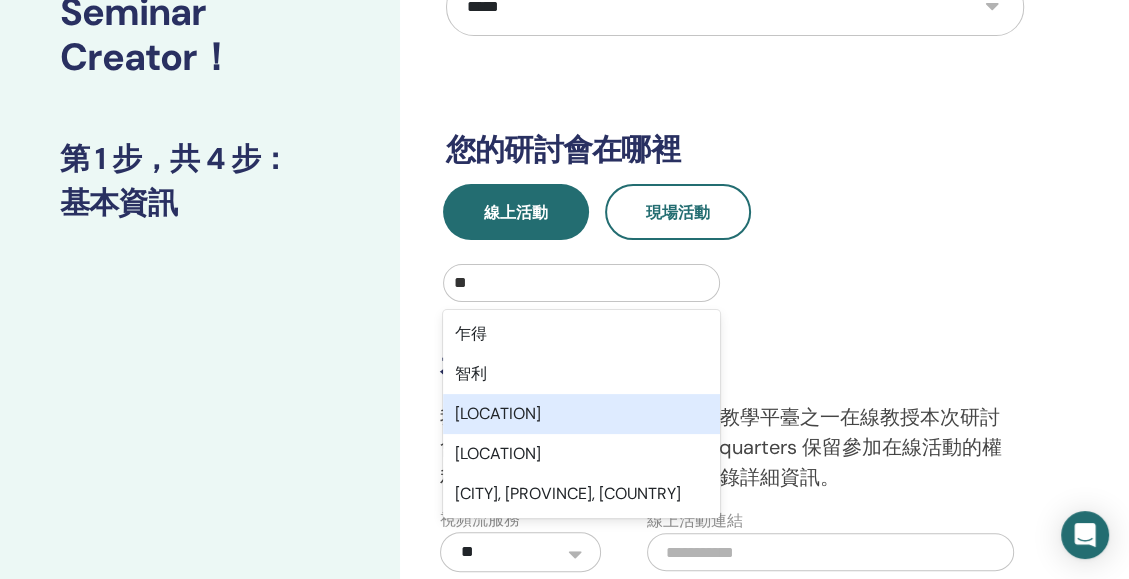 click on "中國" at bounding box center [581, 414] 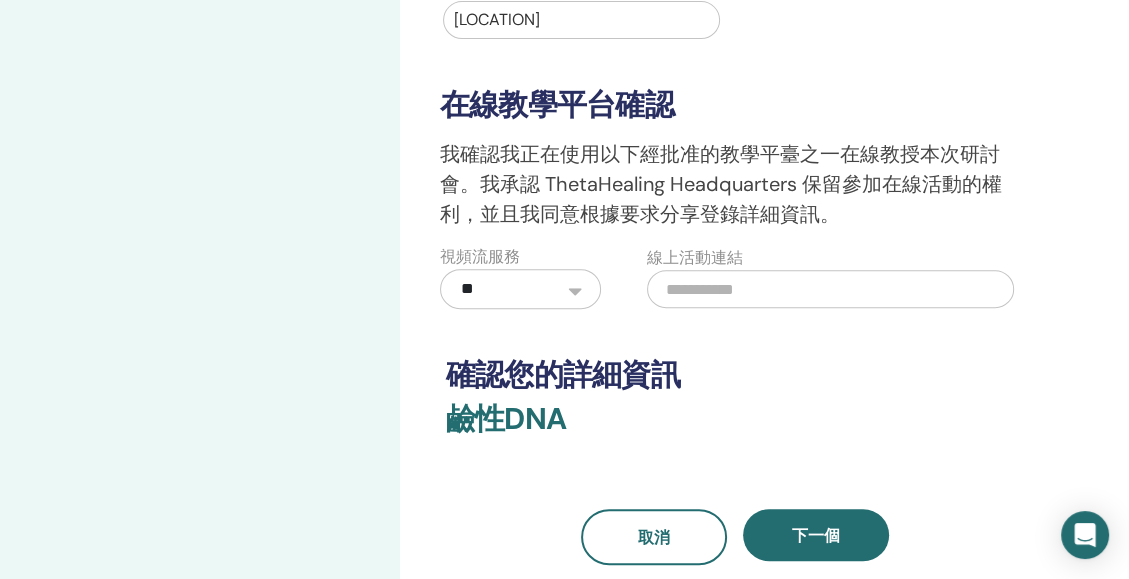 scroll, scrollTop: 600, scrollLeft: 0, axis: vertical 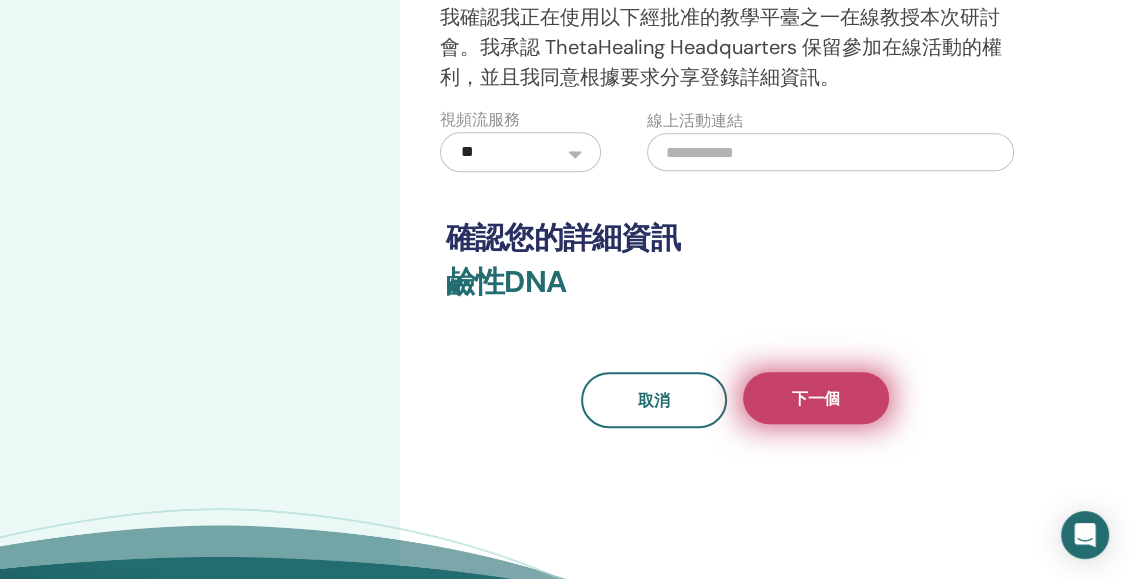 click on "下一個" at bounding box center (816, 398) 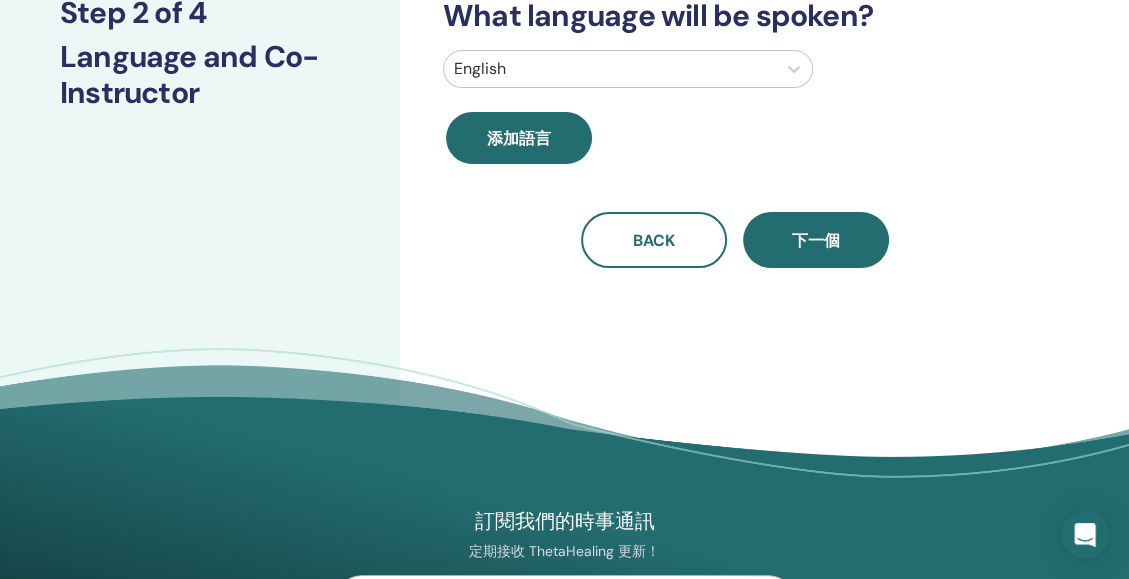 scroll, scrollTop: 0, scrollLeft: 0, axis: both 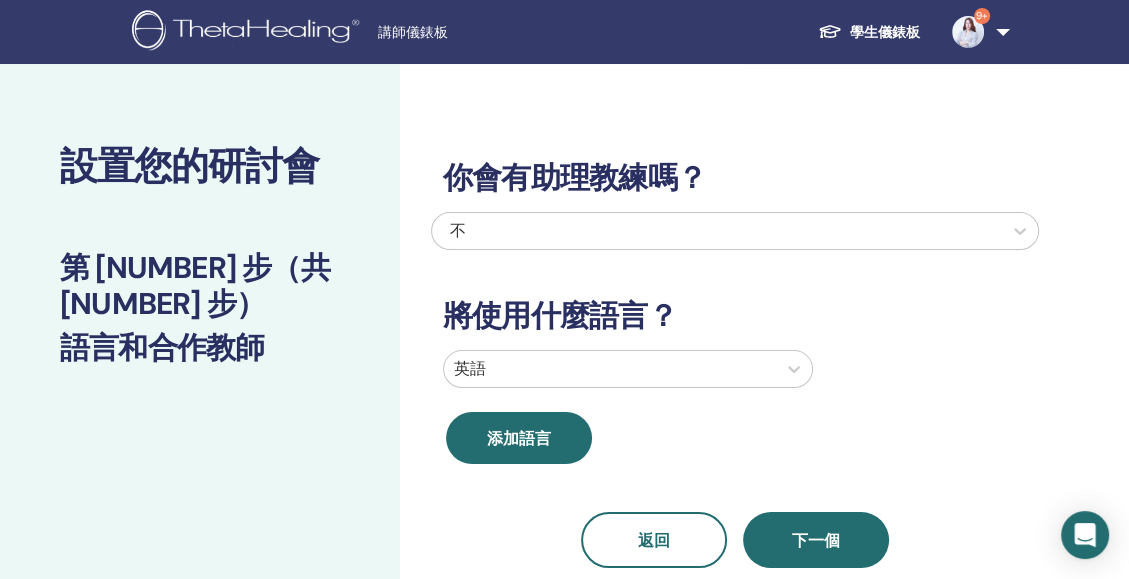 click on "你會有助理教練嗎？ 不 將使用什麼語言？ 英語 添加語言 返回 下一個" at bounding box center [735, 340] 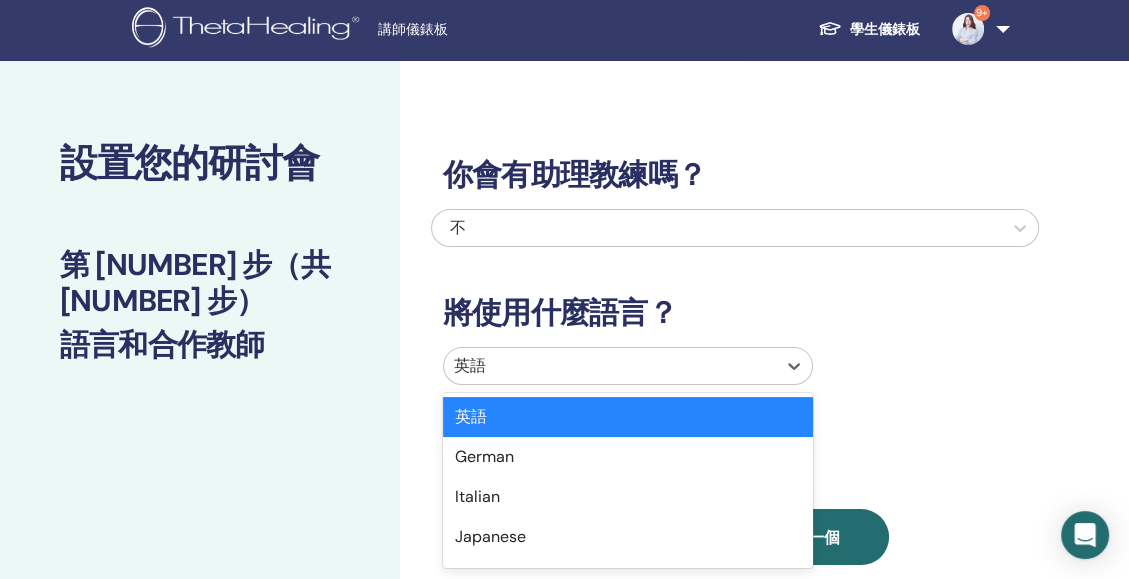 click at bounding box center [610, 366] 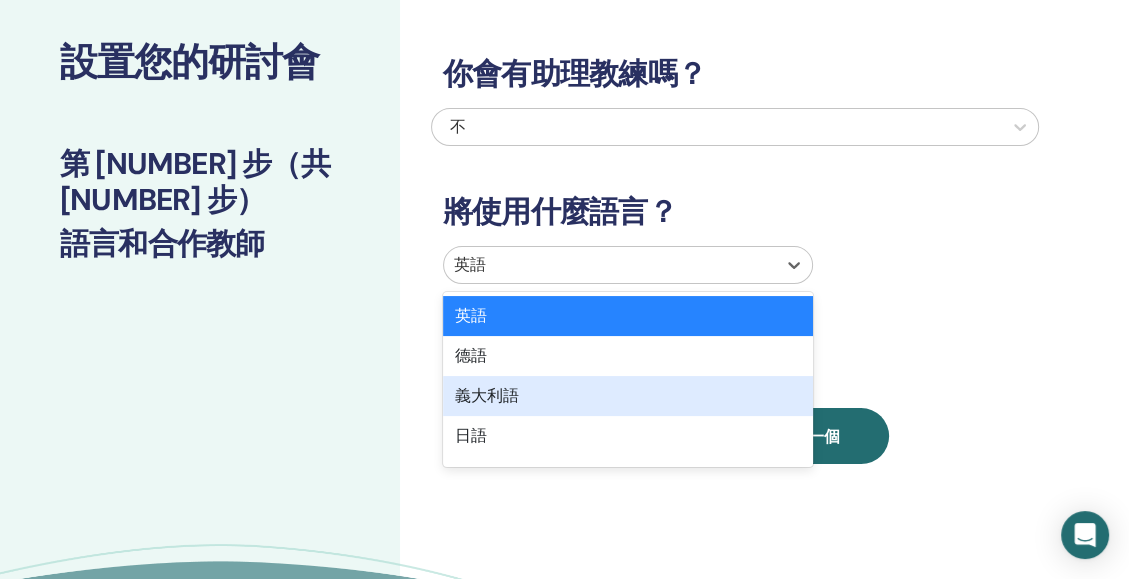 scroll, scrollTop: 110, scrollLeft: 0, axis: vertical 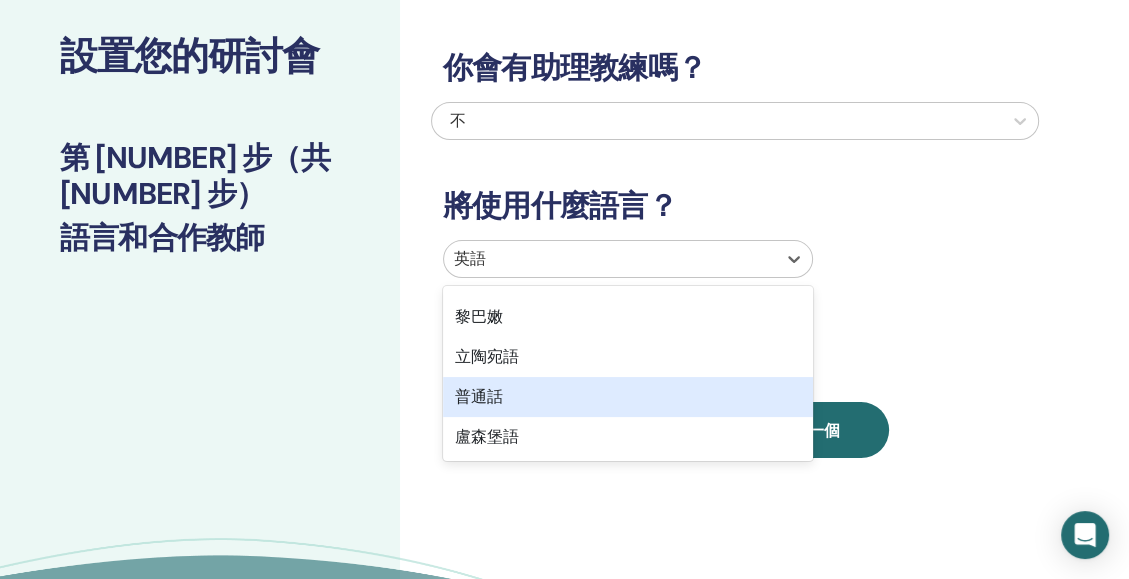 click on "普通話" at bounding box center [628, 397] 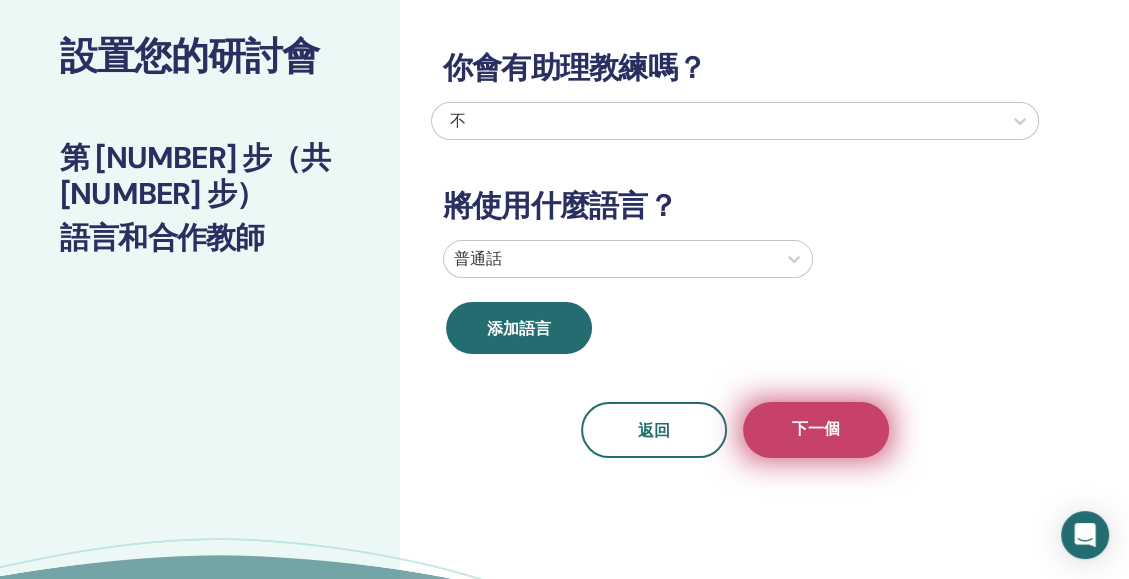 click on "下一個" at bounding box center [816, 430] 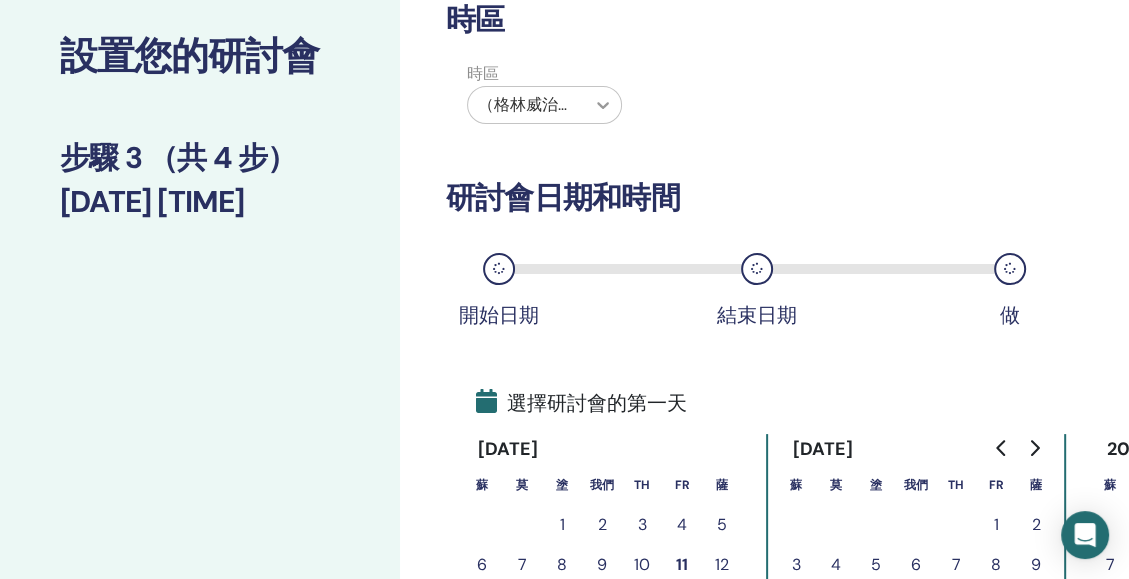 click 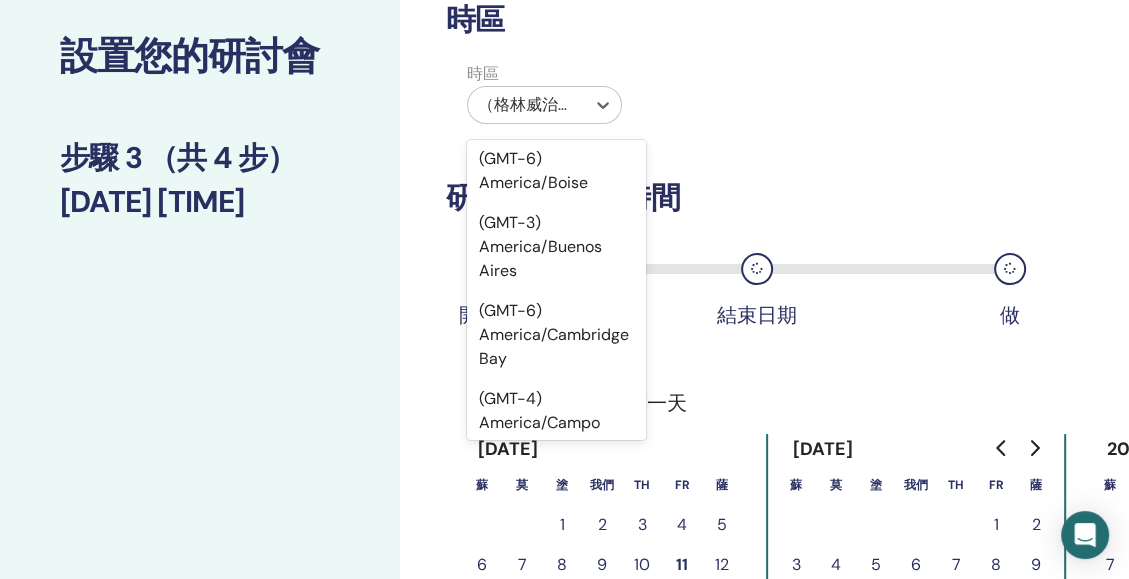 scroll, scrollTop: 8300, scrollLeft: 0, axis: vertical 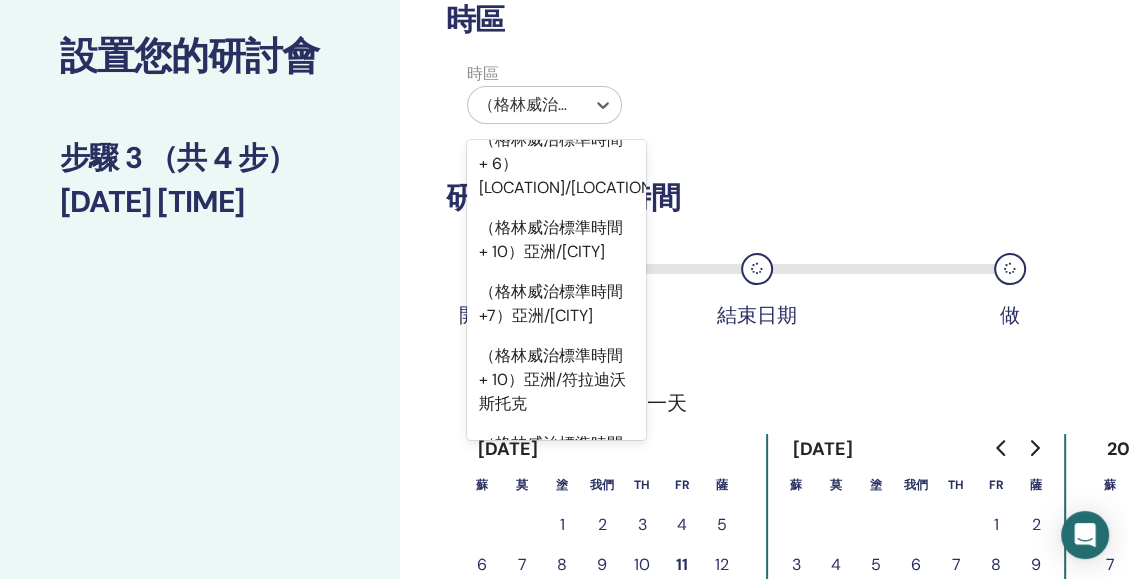 click on "（格林威治標準時間 + 8）亞洲/上海" at bounding box center (556, -988) 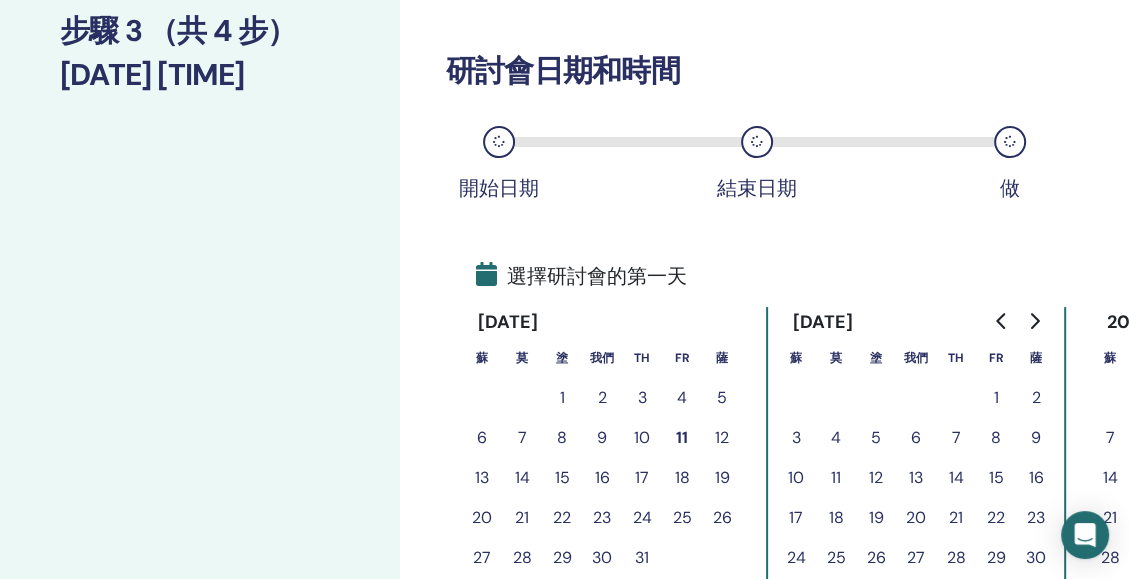 scroll, scrollTop: 310, scrollLeft: 0, axis: vertical 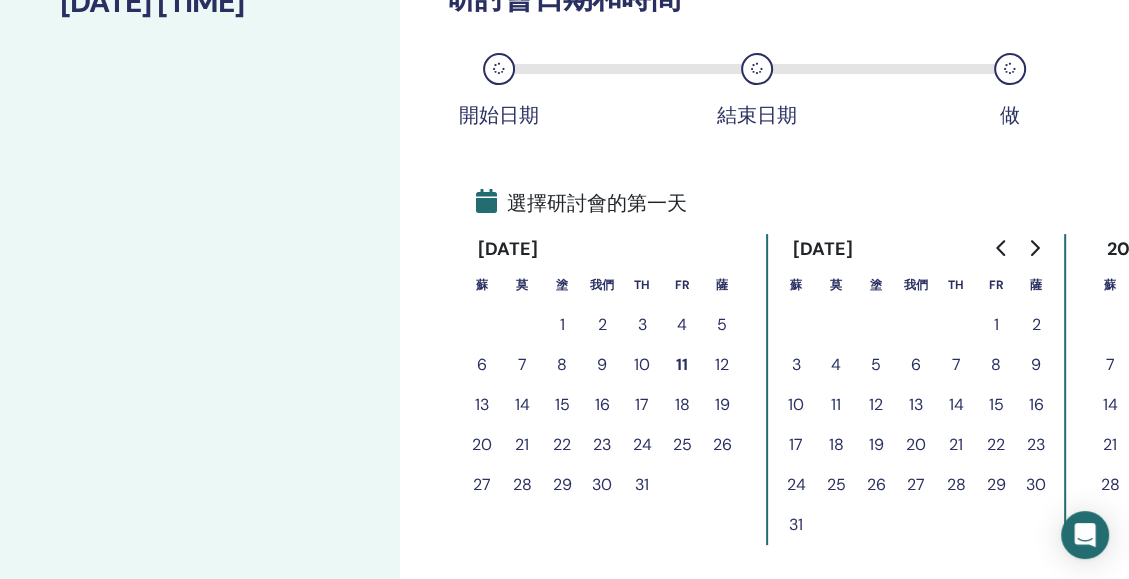 click on "11" at bounding box center (682, 365) 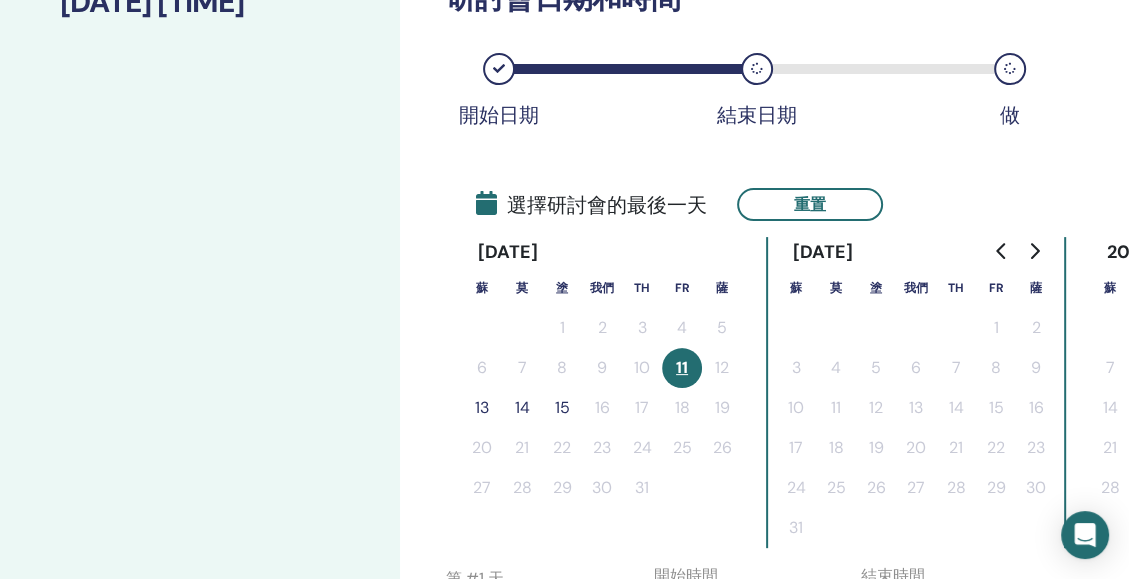 click on "13" at bounding box center (482, 408) 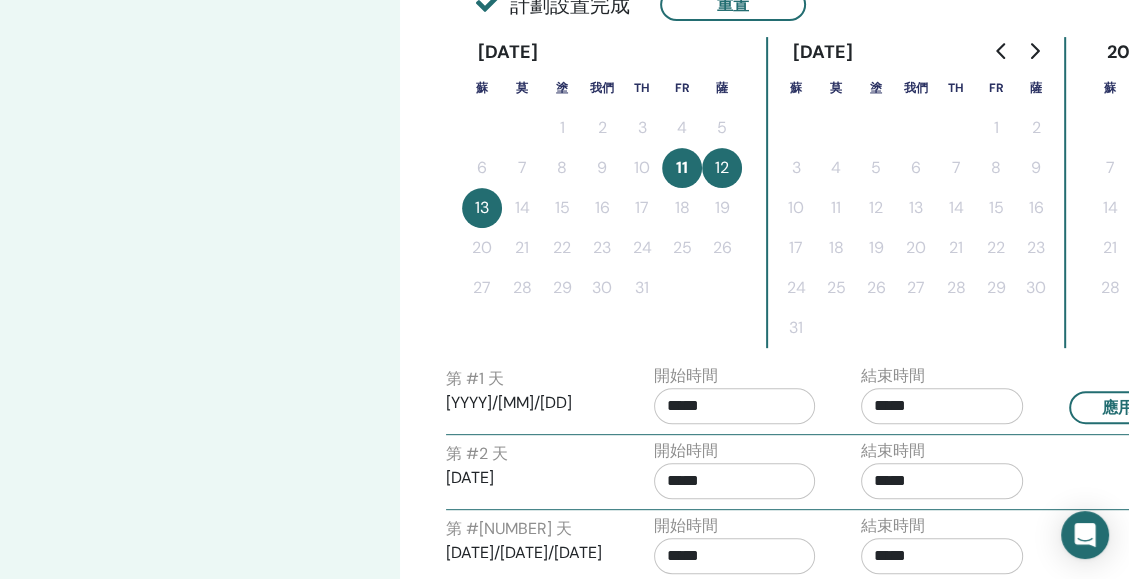 scroll, scrollTop: 610, scrollLeft: 0, axis: vertical 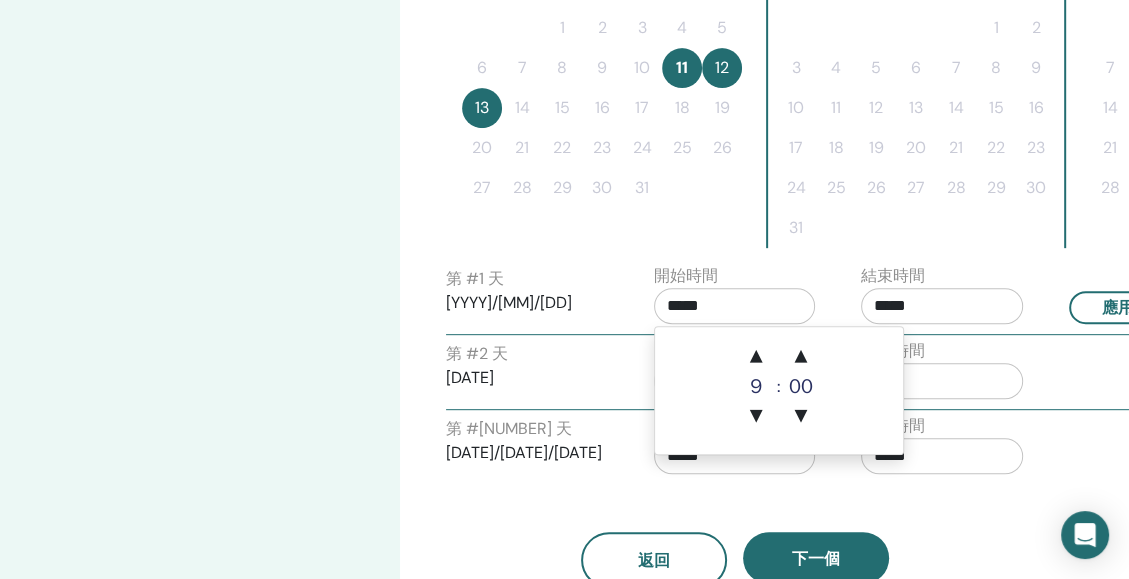 click on "*****" at bounding box center [735, 306] 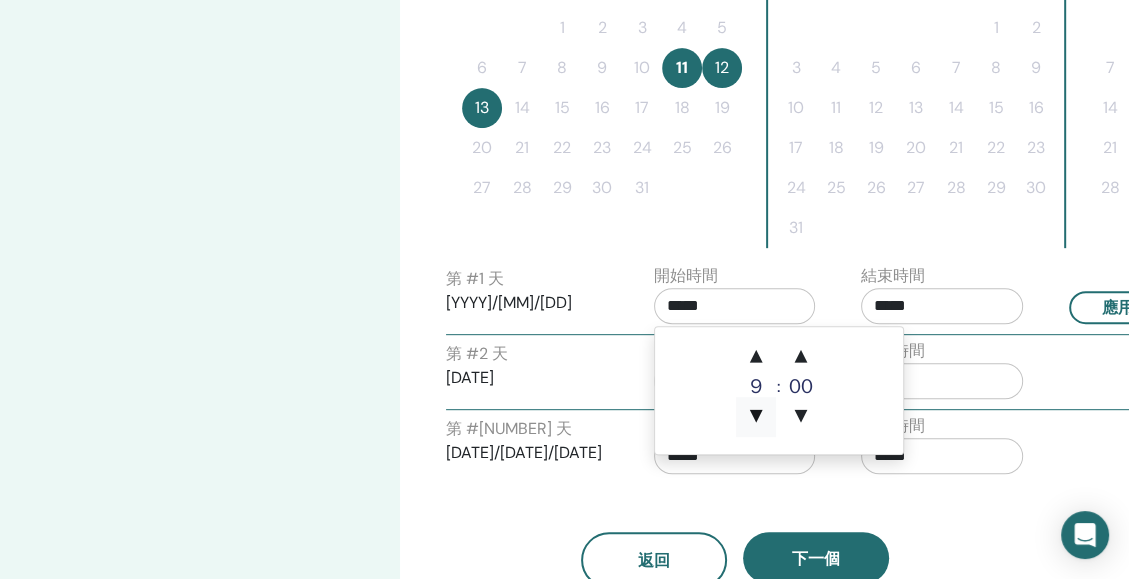 click on "▼" at bounding box center (756, 417) 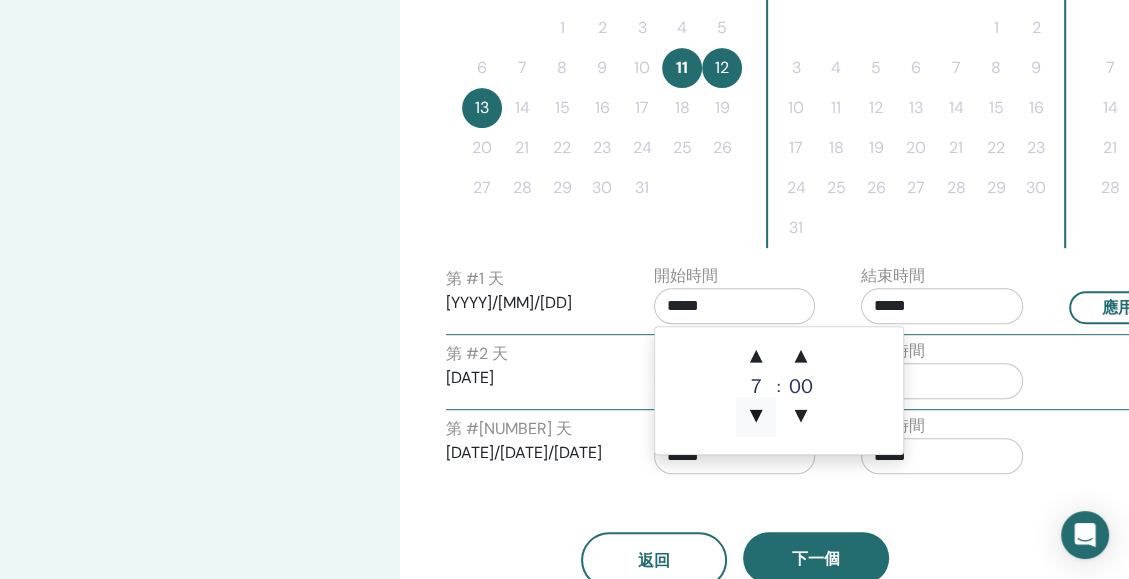 click on "▼" at bounding box center [756, 417] 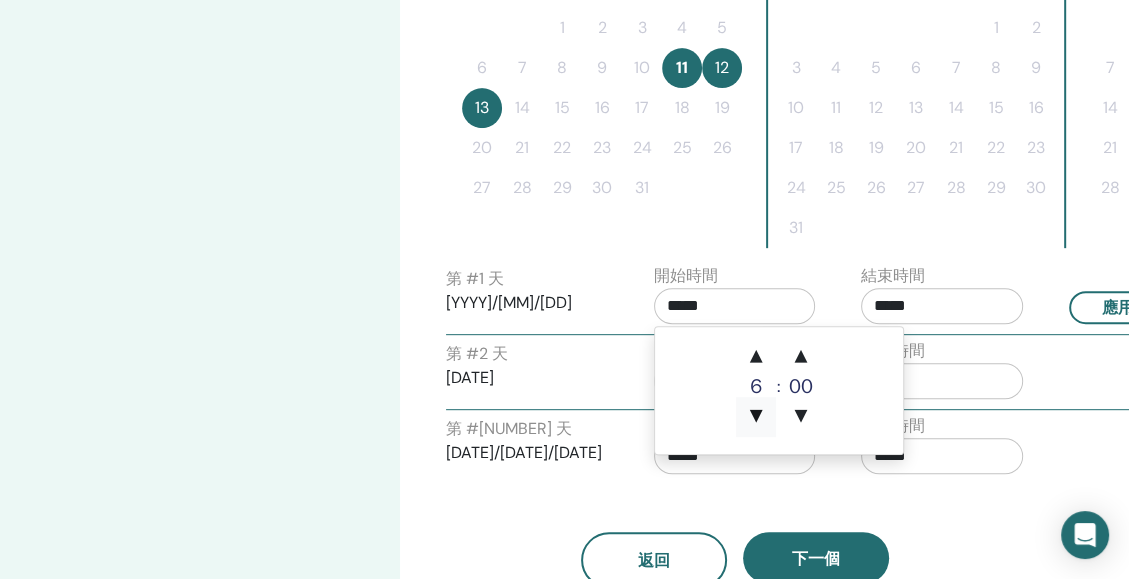 click on "▼" at bounding box center (756, 417) 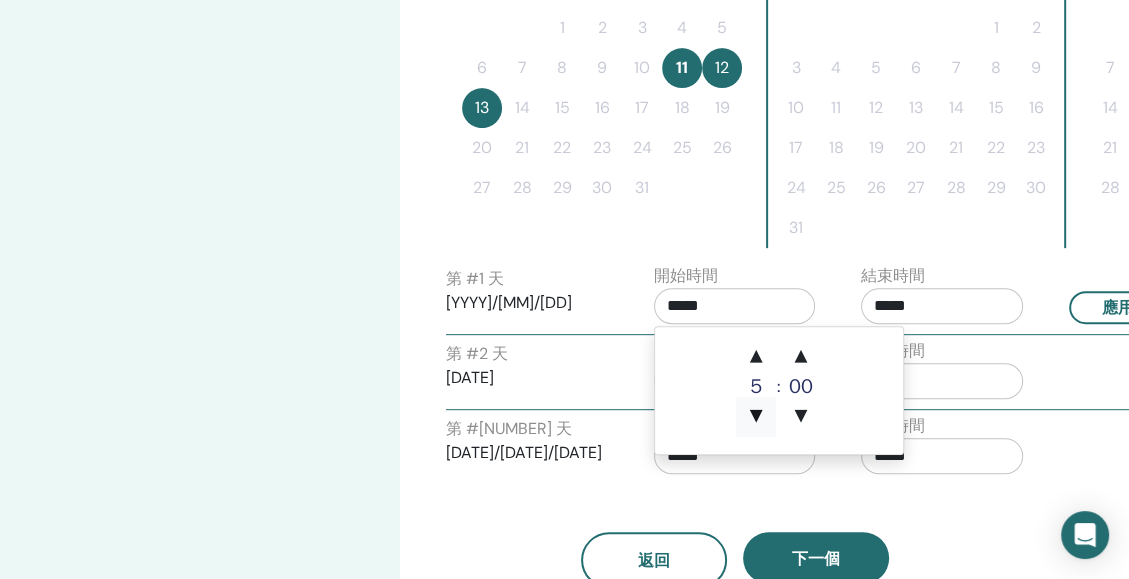 click on "▼" at bounding box center (756, 417) 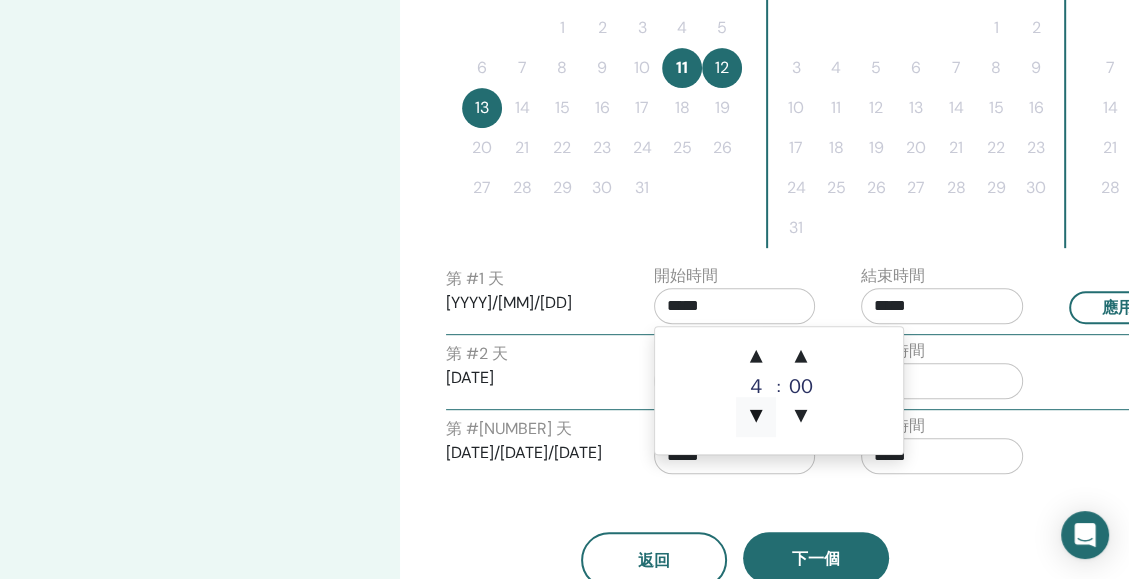 click on "▼" at bounding box center [756, 417] 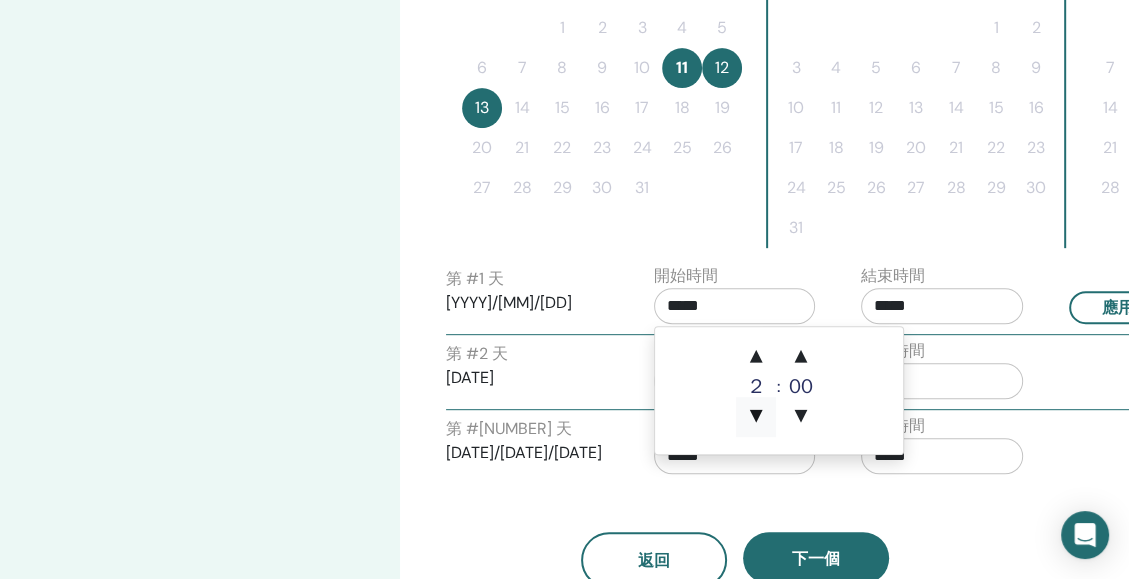 click on "▼" at bounding box center [756, 417] 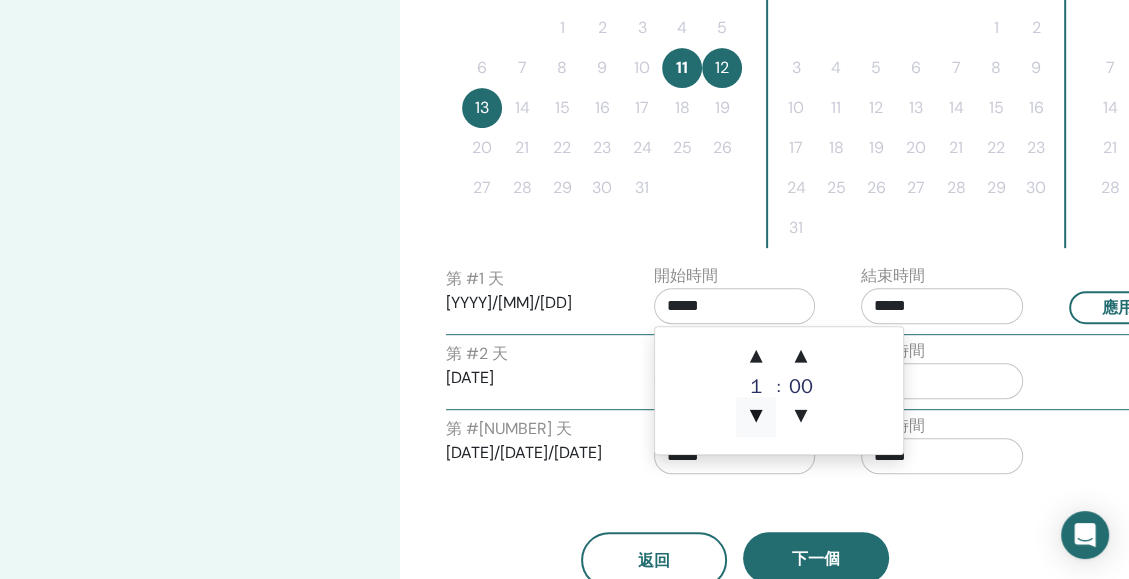 click on "▼" at bounding box center (756, 417) 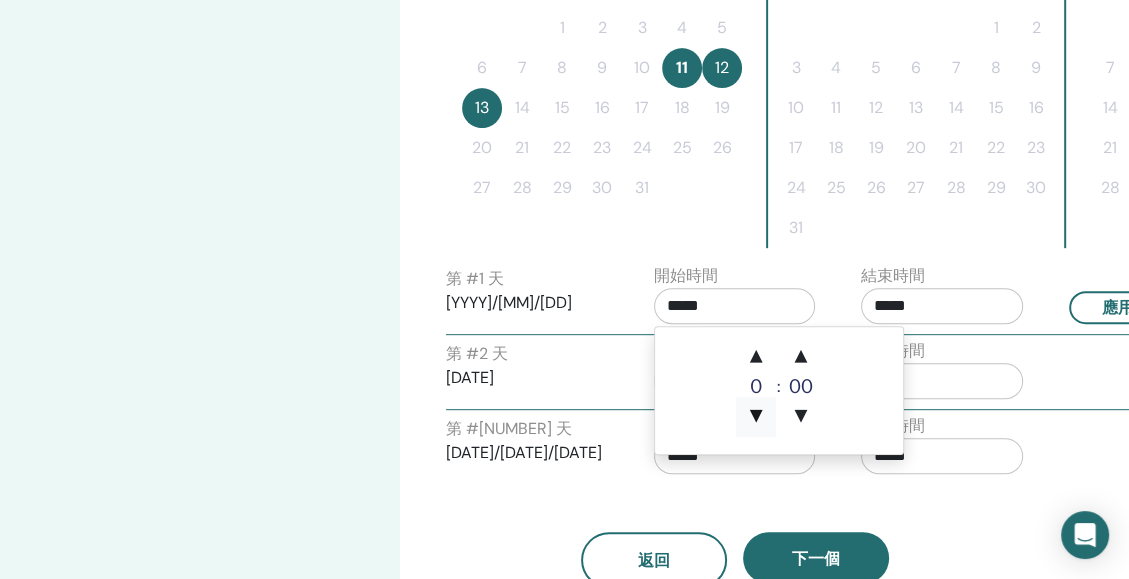 click on "▼" at bounding box center [756, 417] 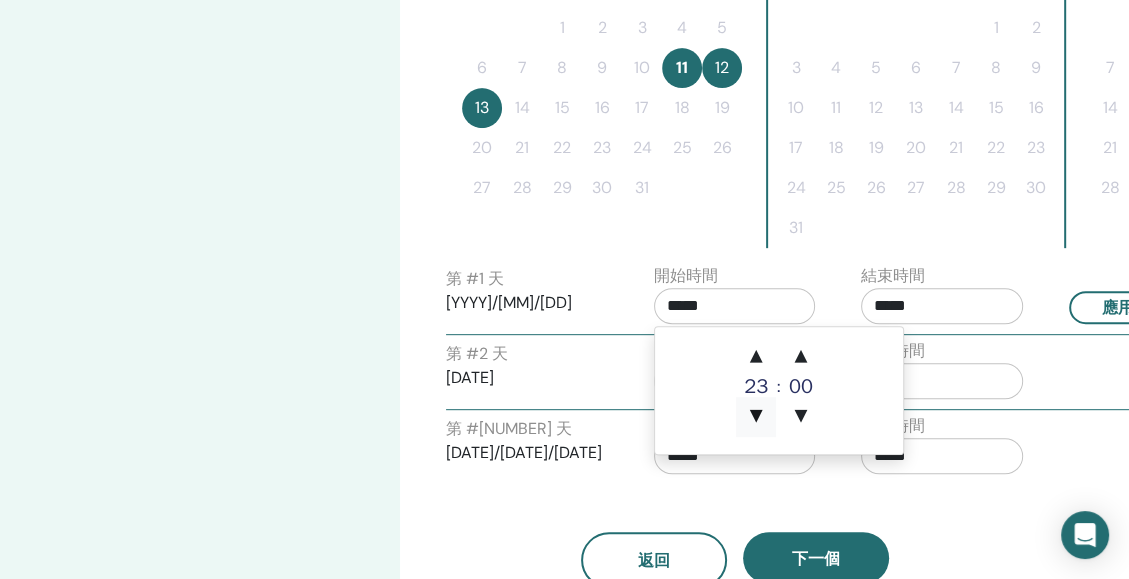 click on "▼" at bounding box center (756, 417) 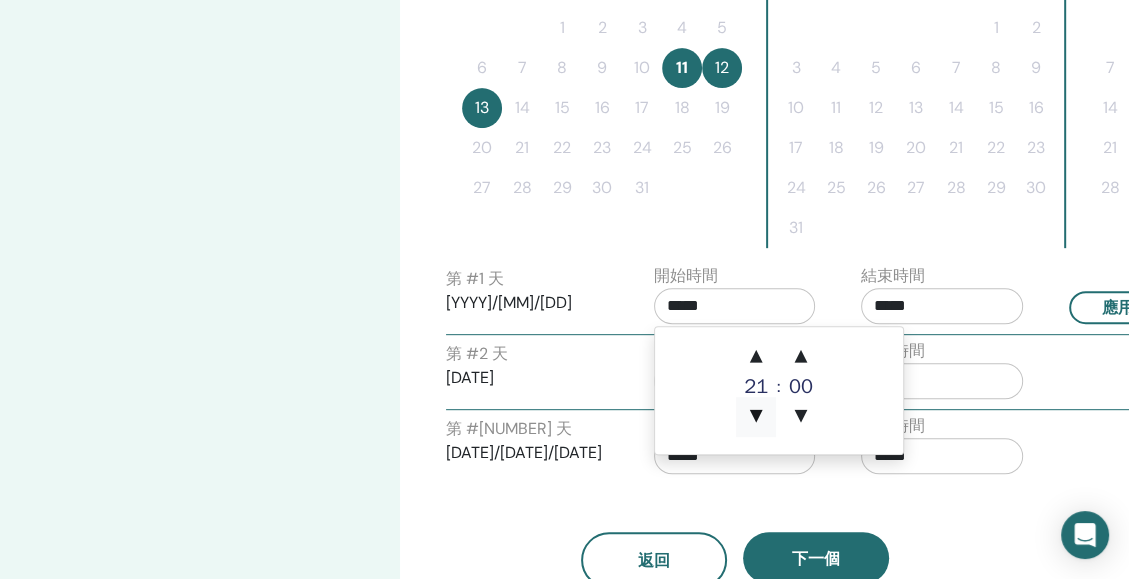 click on "▼" at bounding box center [756, 417] 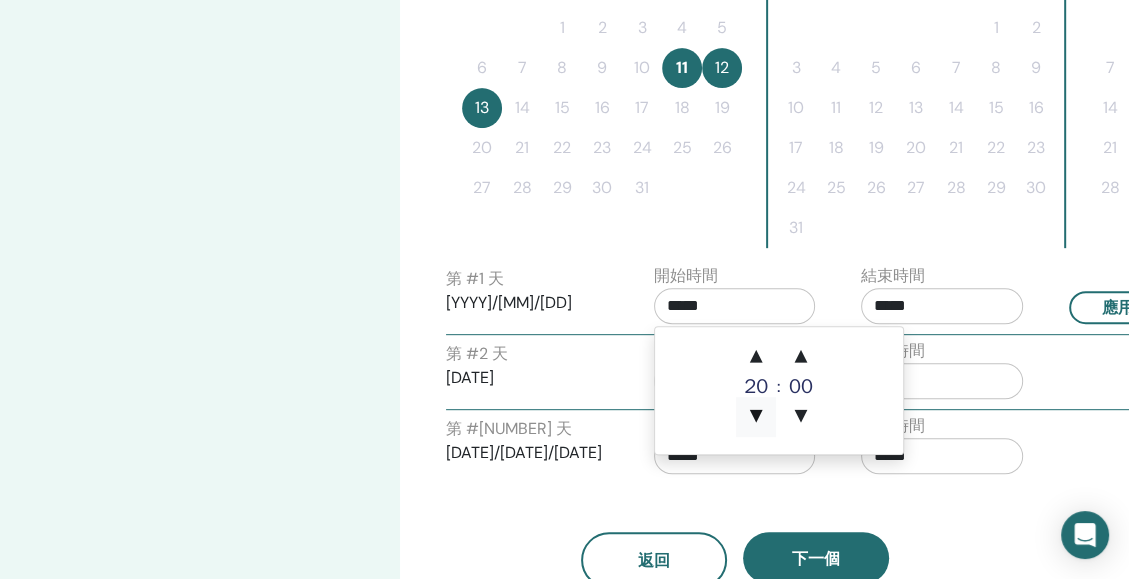 click on "▼" at bounding box center [756, 417] 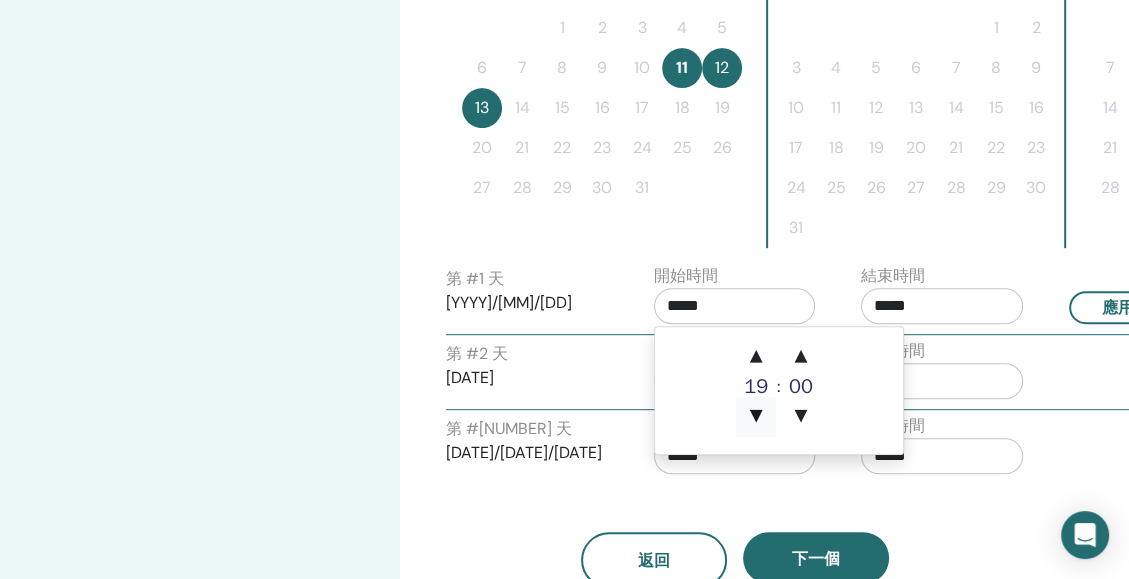 click on "▼" at bounding box center (756, 417) 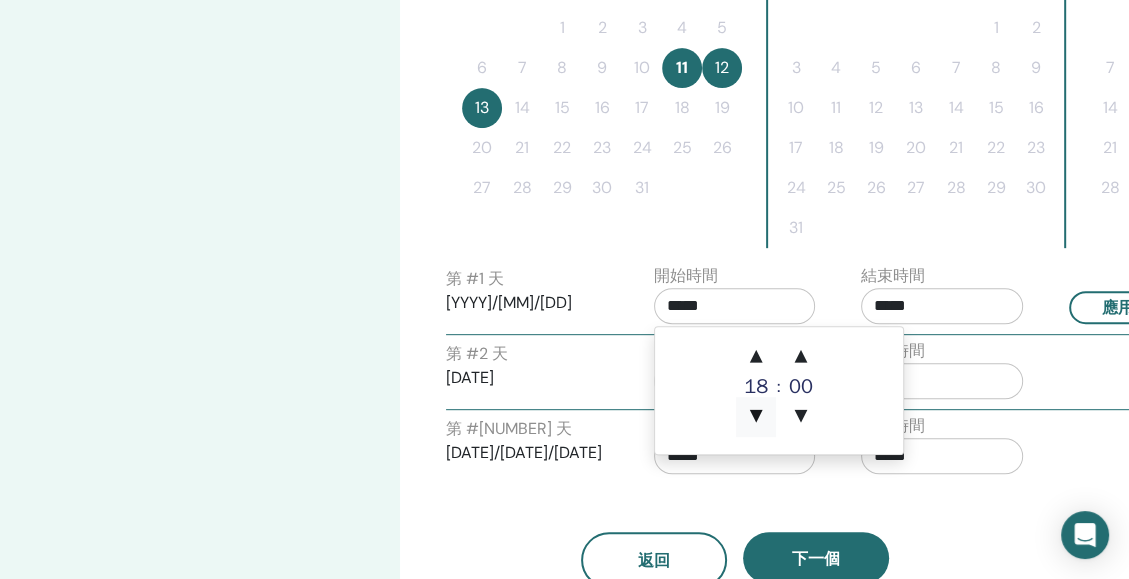 click on "▼" at bounding box center [756, 417] 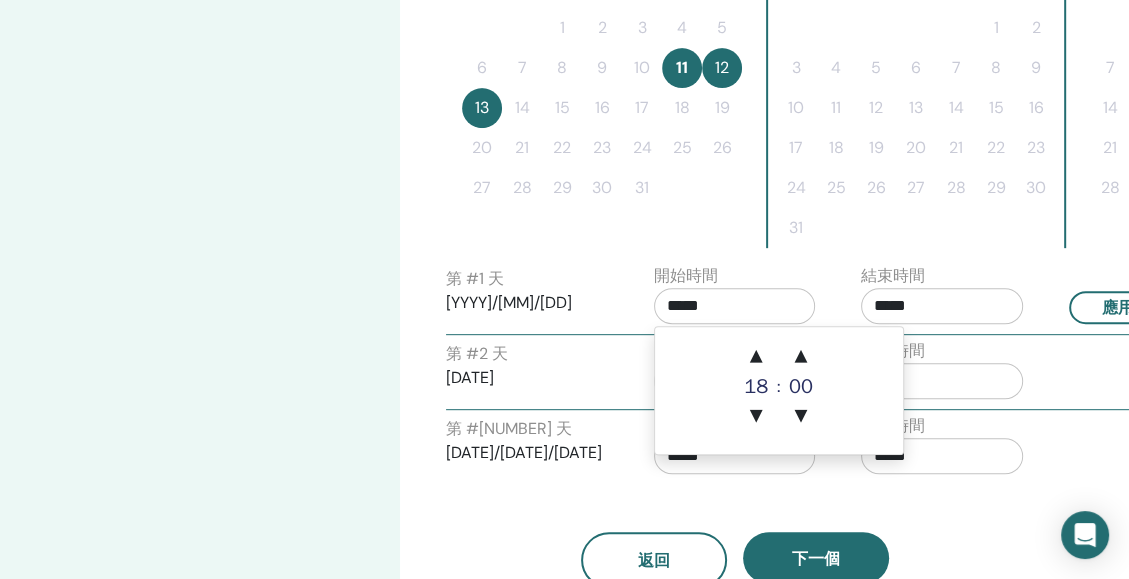 click on "*****" at bounding box center [942, 306] 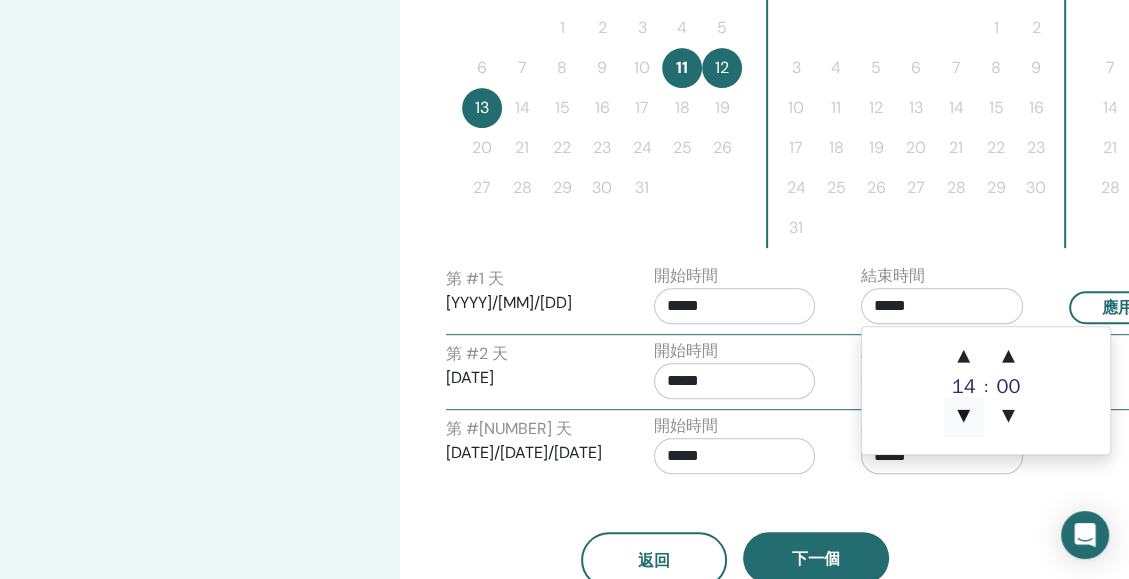 click on "▼" at bounding box center [964, 417] 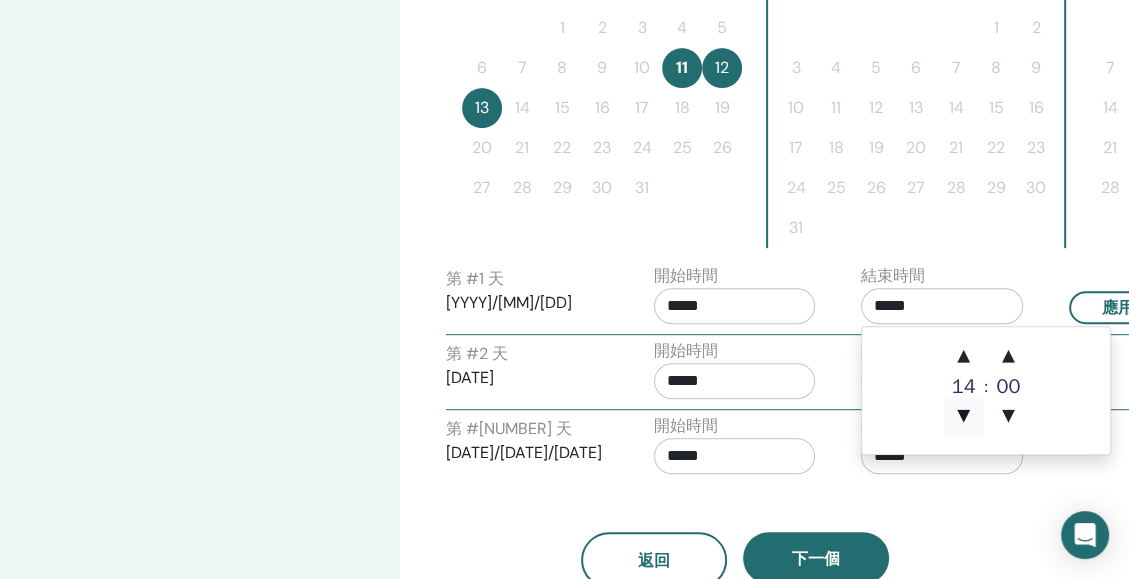 click on "▼" at bounding box center (964, 417) 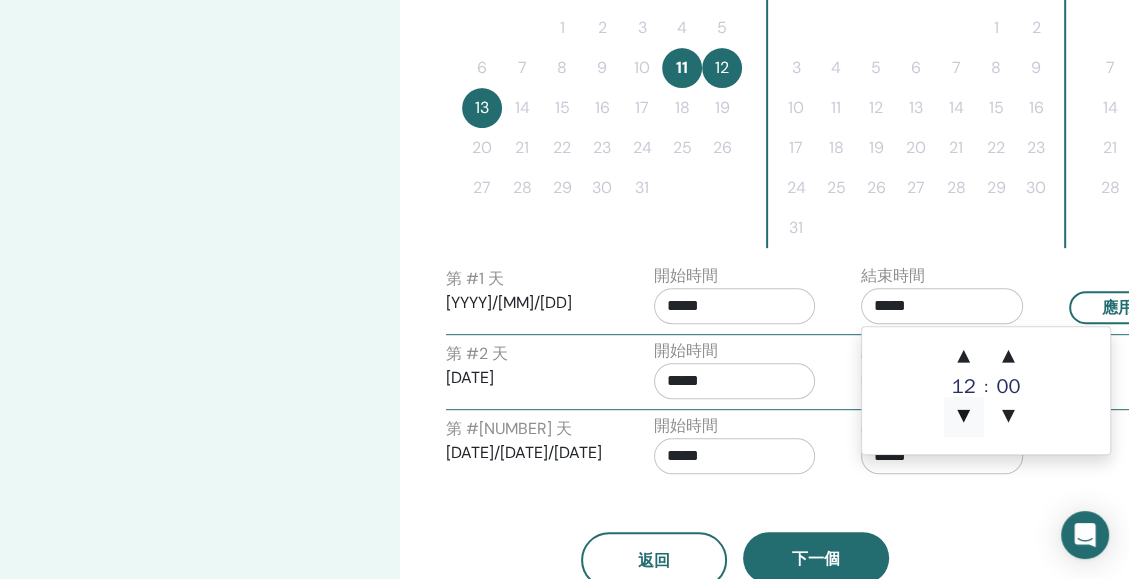 click on "▼" at bounding box center [964, 417] 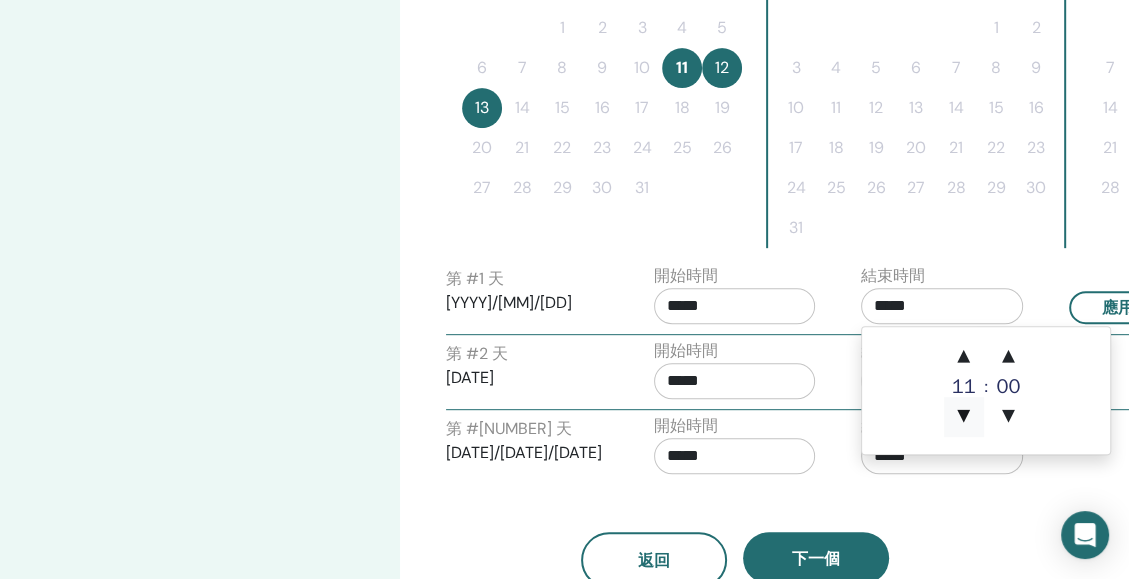 click on "▼" at bounding box center (964, 417) 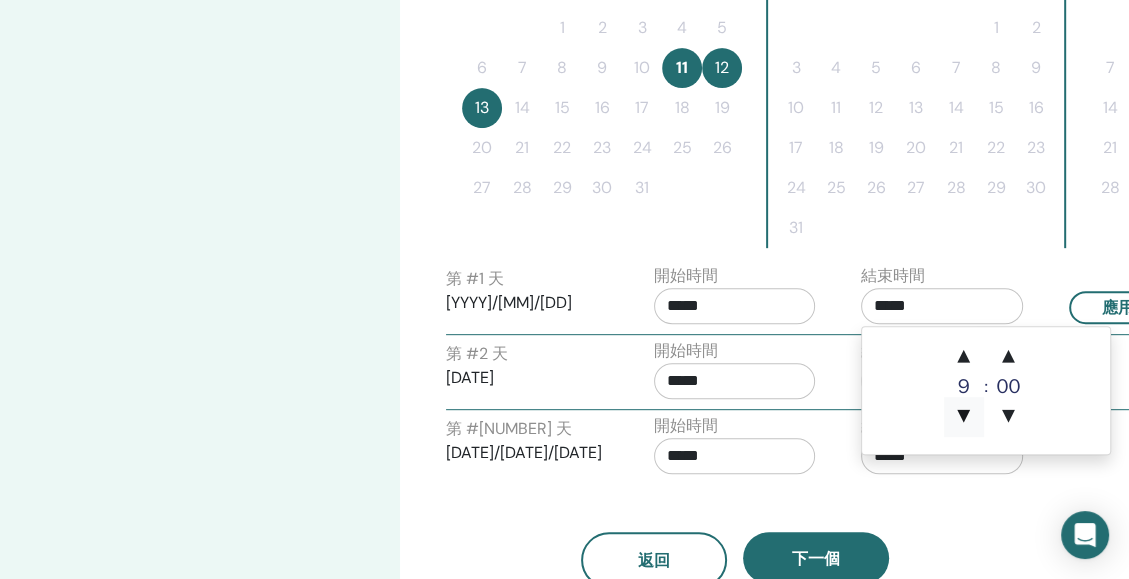 click on "▼" at bounding box center [964, 417] 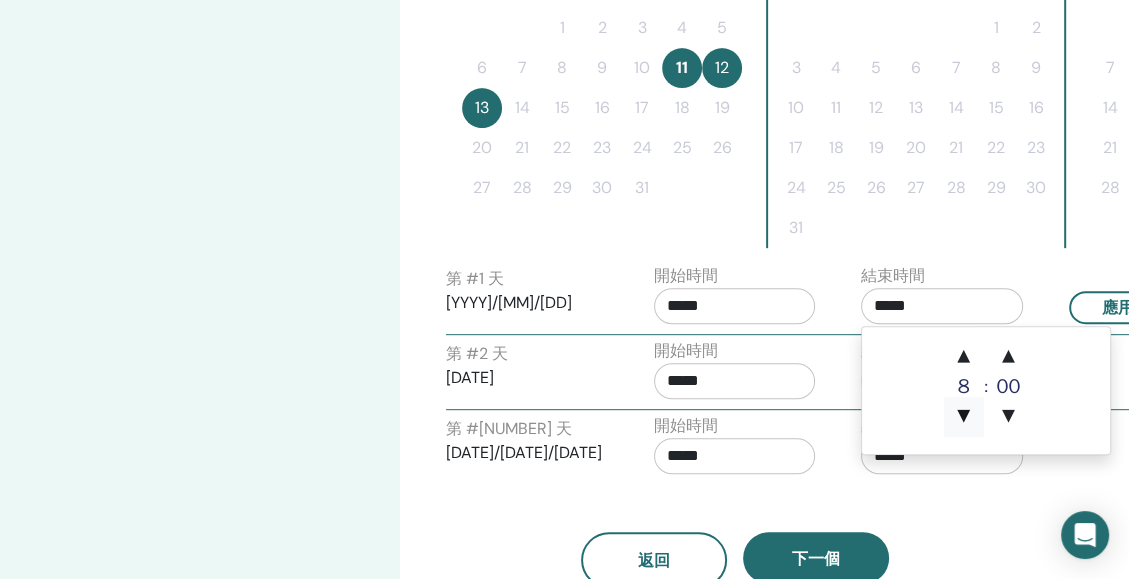 click on "▼" at bounding box center [964, 417] 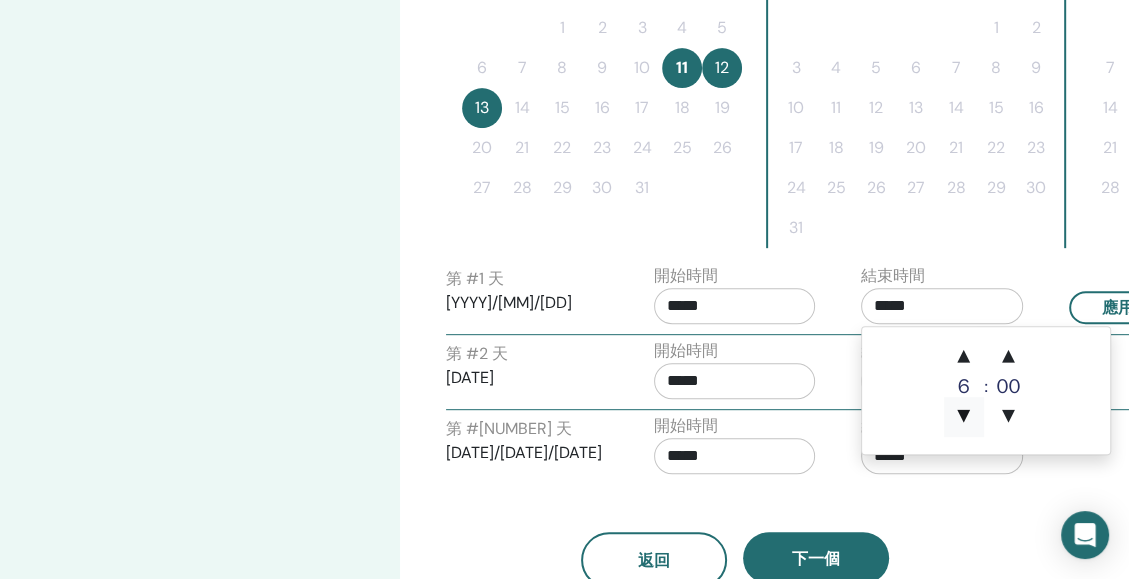 click on "▼" at bounding box center [964, 417] 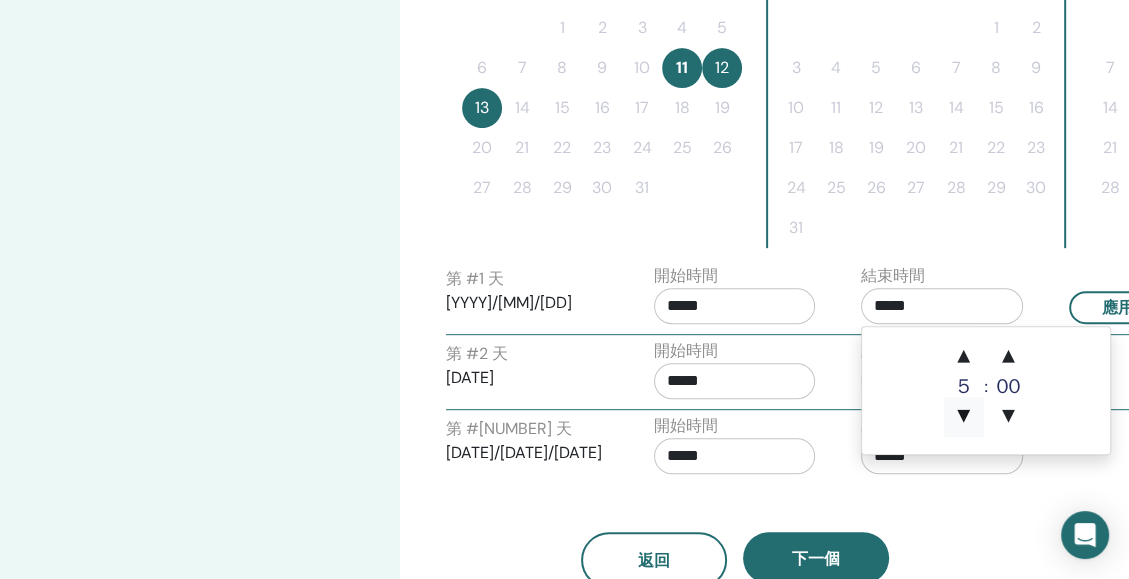 click on "▼" at bounding box center (964, 417) 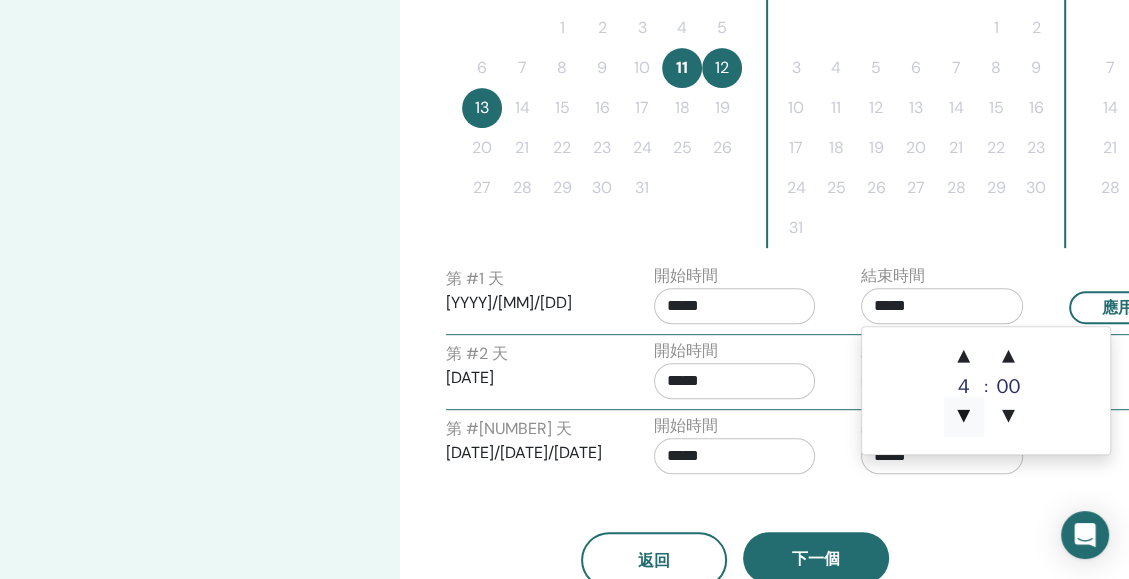 click on "▼" at bounding box center (964, 417) 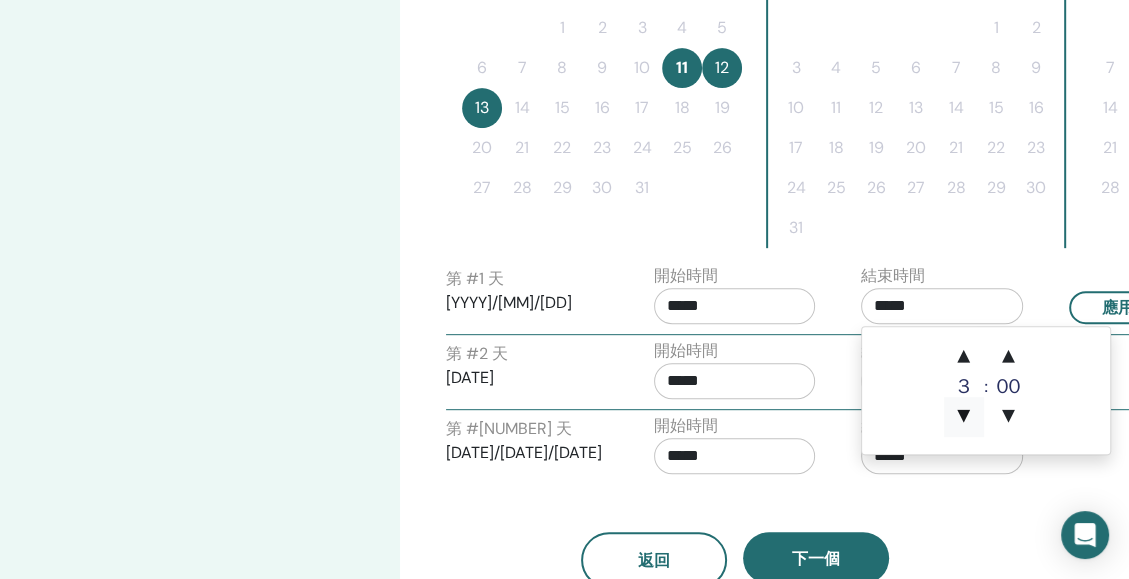 click on "▼" at bounding box center [964, 417] 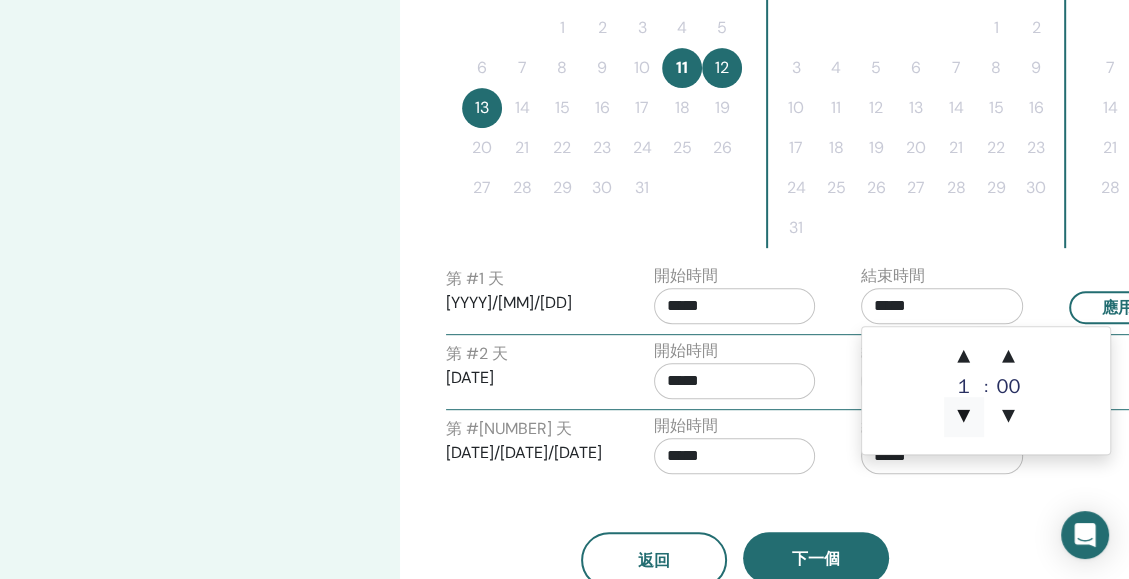 click on "▼" at bounding box center (964, 417) 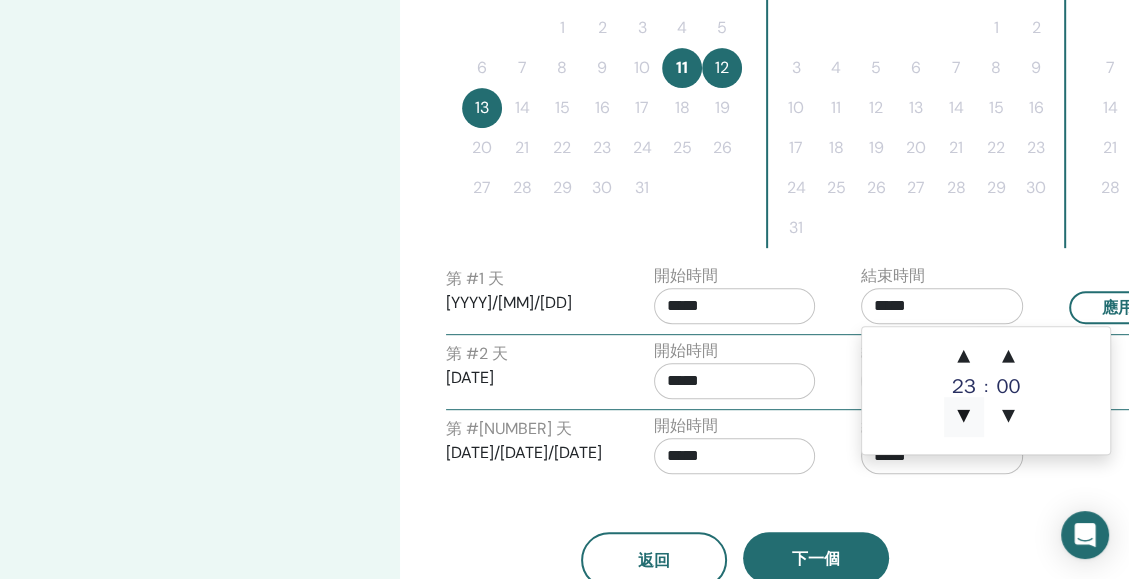click on "▼" at bounding box center [964, 417] 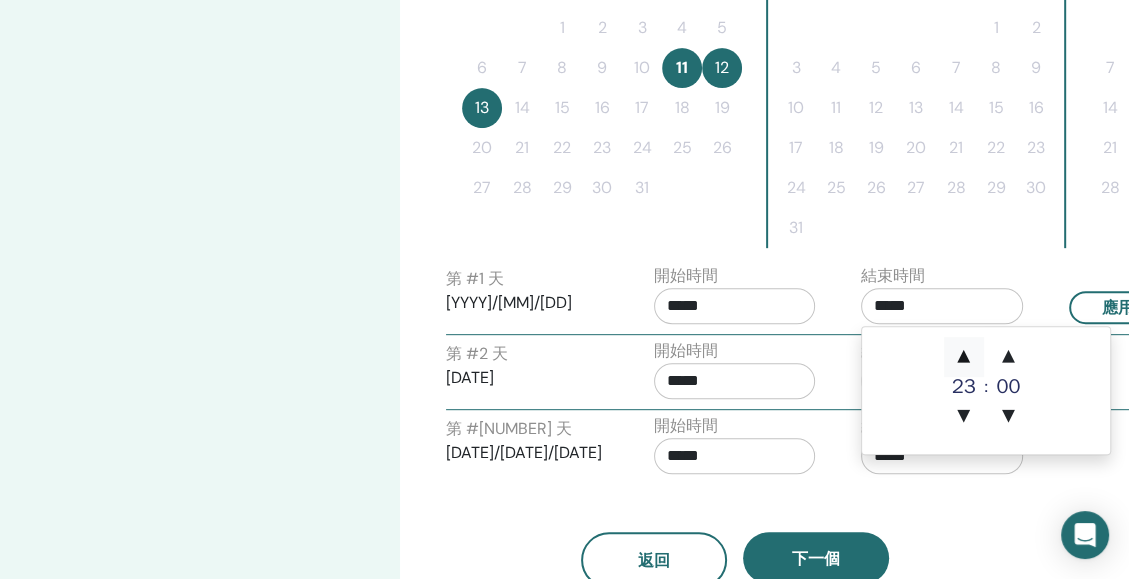 click on "▲" at bounding box center (964, 357) 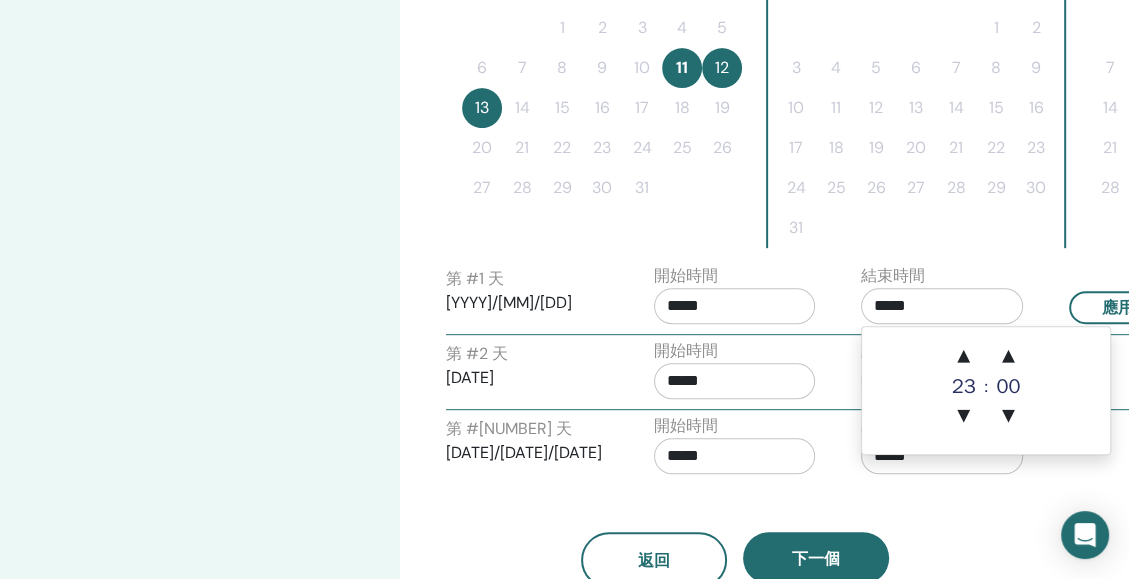 click on "*****" at bounding box center (735, 306) 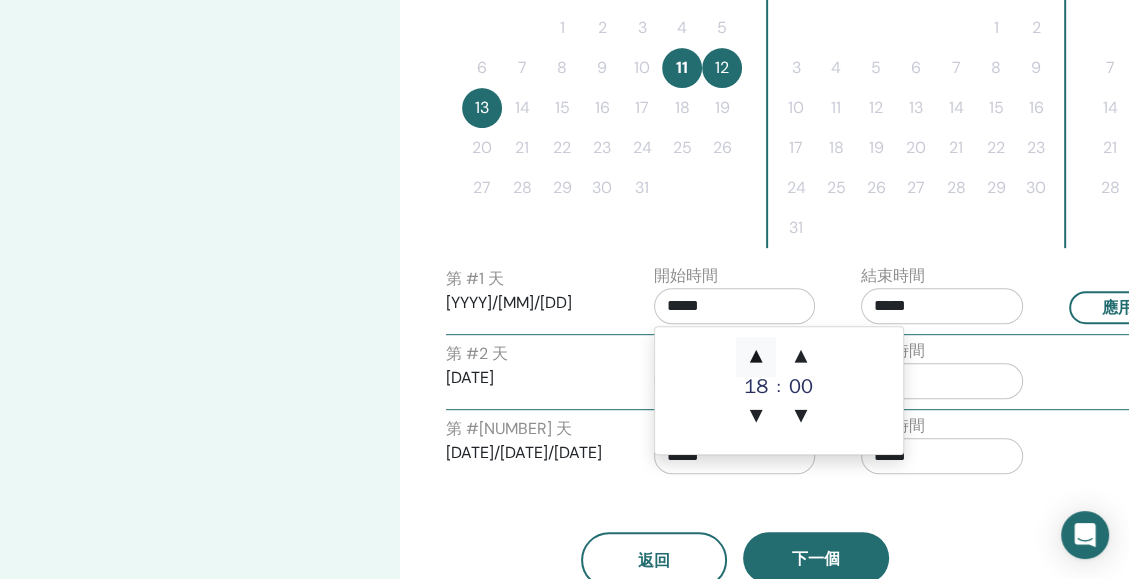 click on "▲" at bounding box center [756, 357] 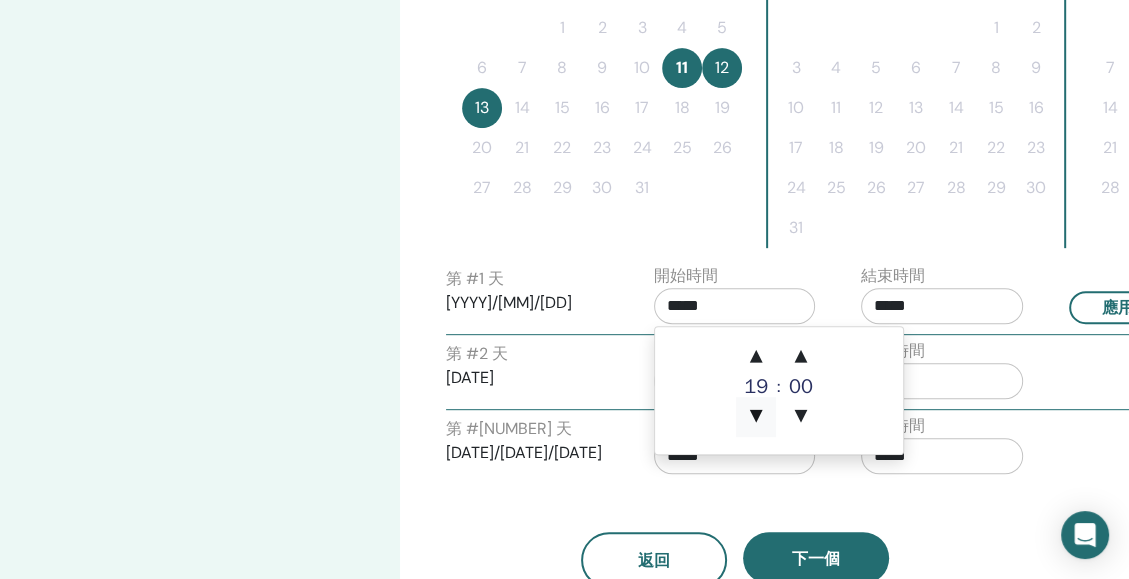 click on "▼" at bounding box center (756, 417) 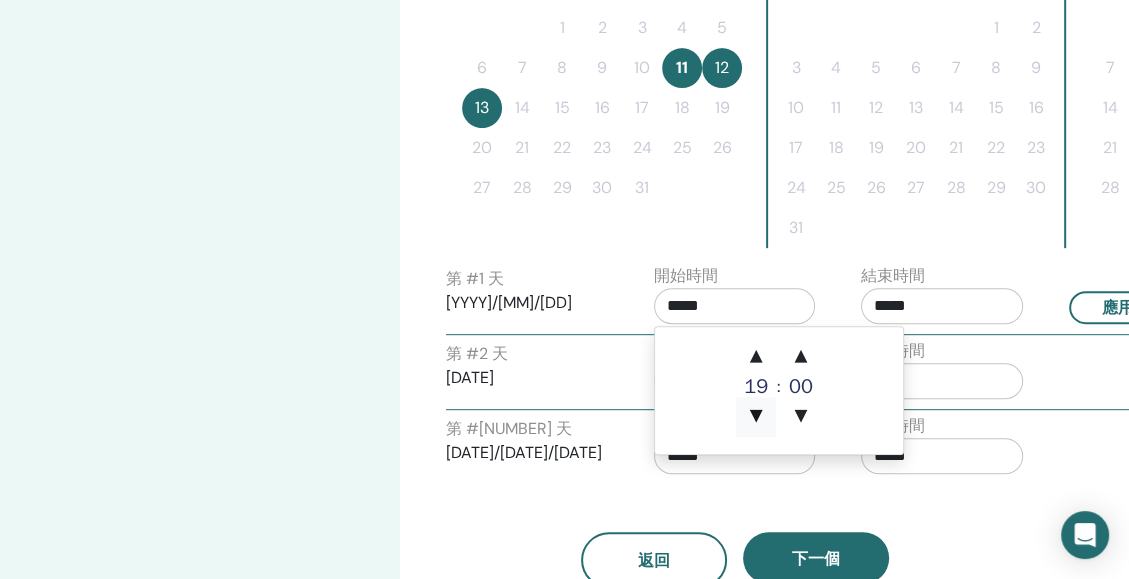 type on "*****" 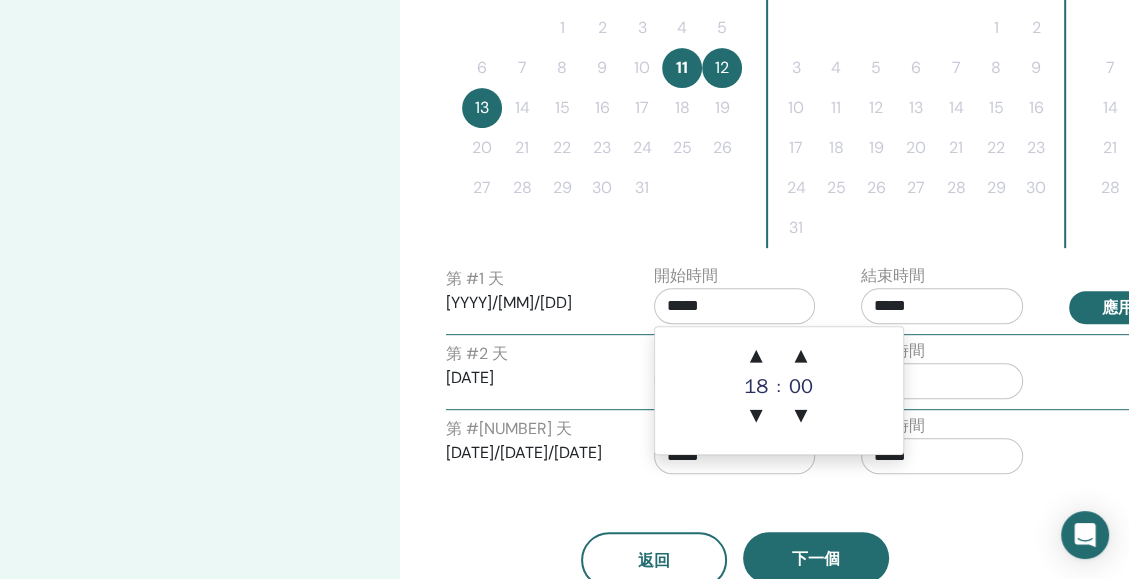 click on "應用於所有" at bounding box center [1142, 307] 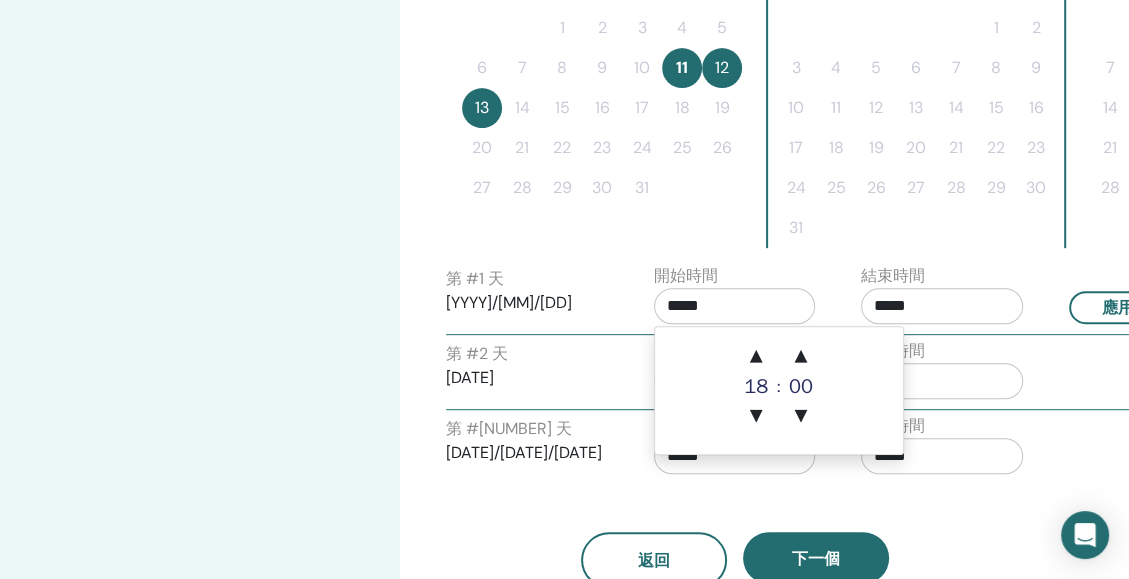click on "*****" at bounding box center (735, 306) 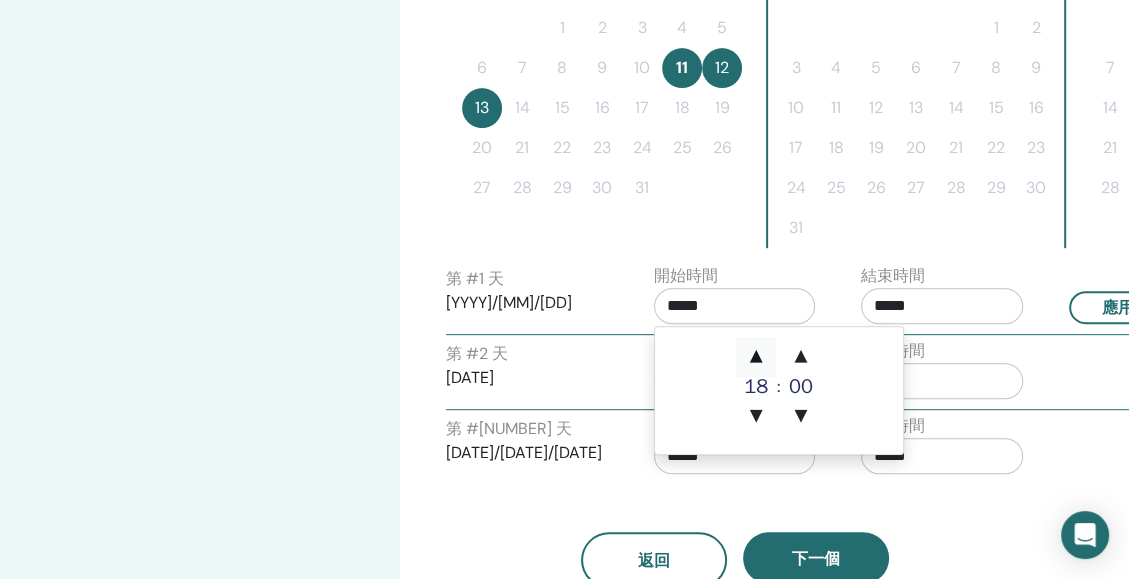 click on "▲" at bounding box center (756, 357) 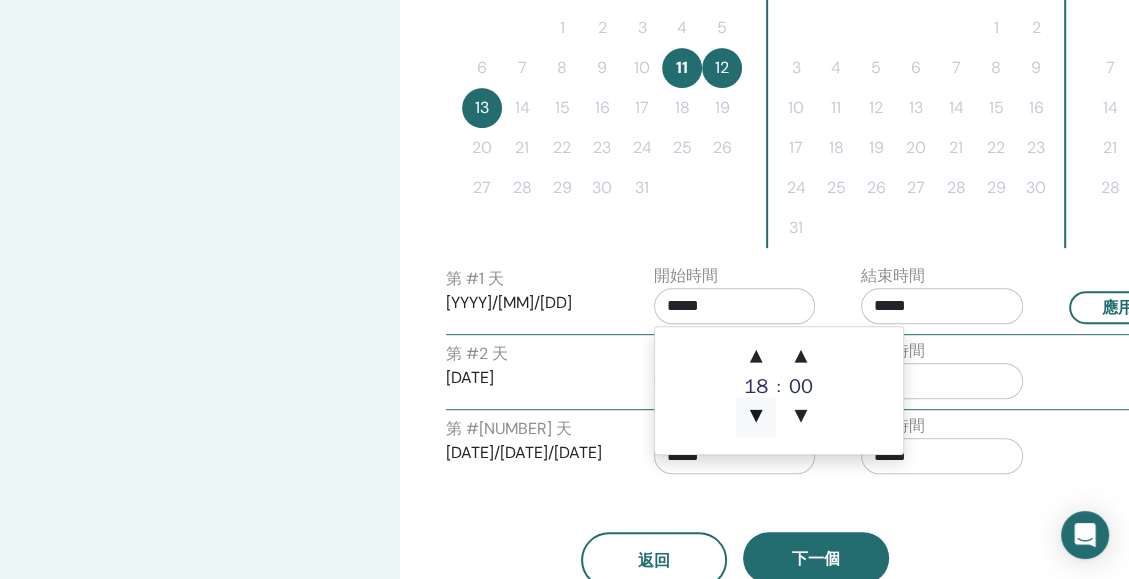 click on "▼" at bounding box center (756, 417) 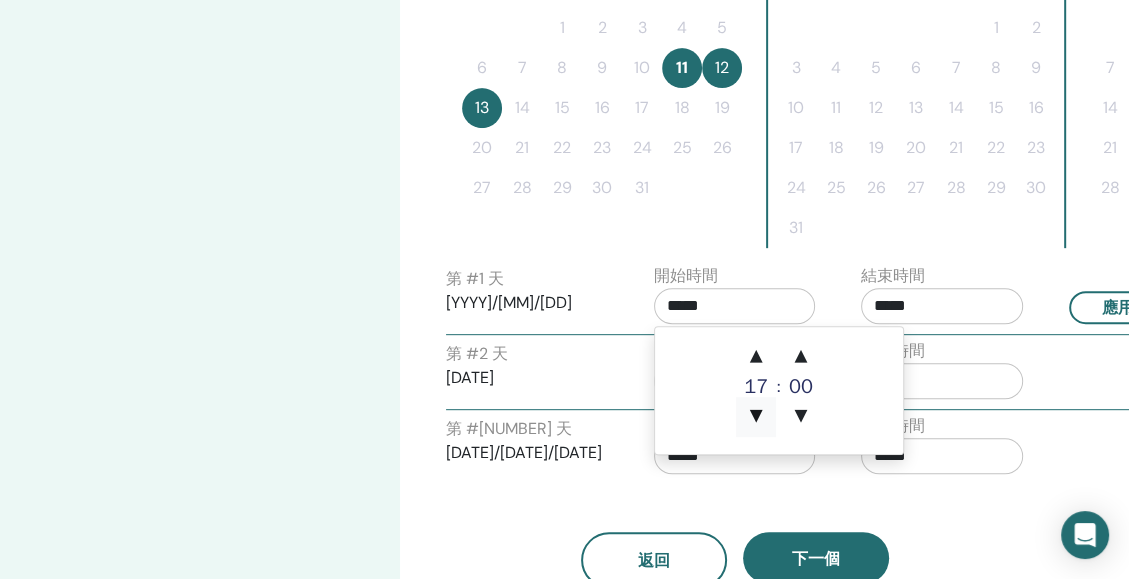 drag, startPoint x: 758, startPoint y: 421, endPoint x: 772, endPoint y: 424, distance: 14.3178215 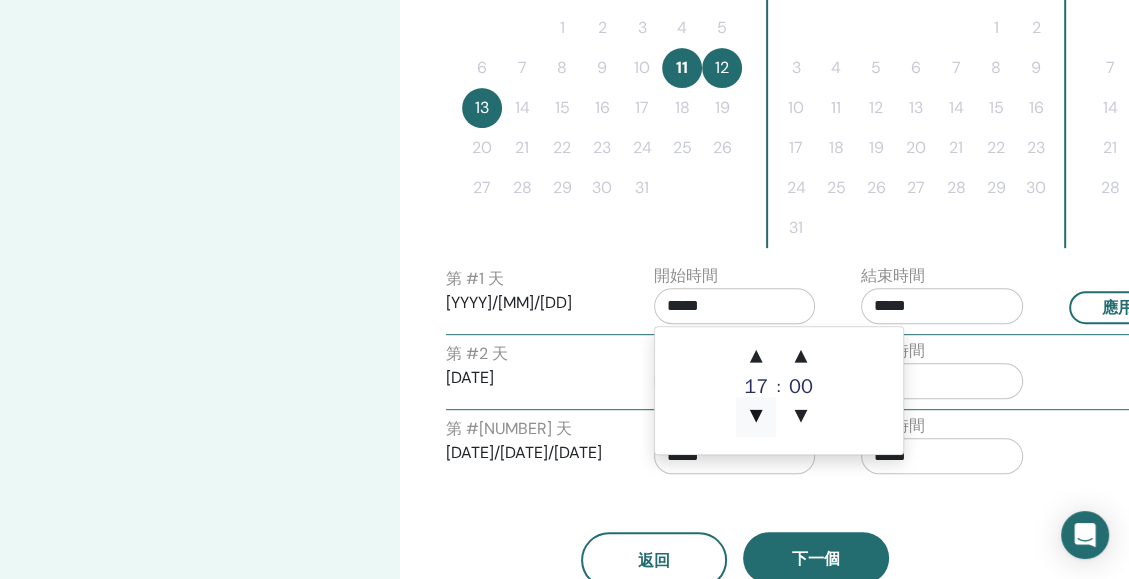 click on "▼" at bounding box center (756, 417) 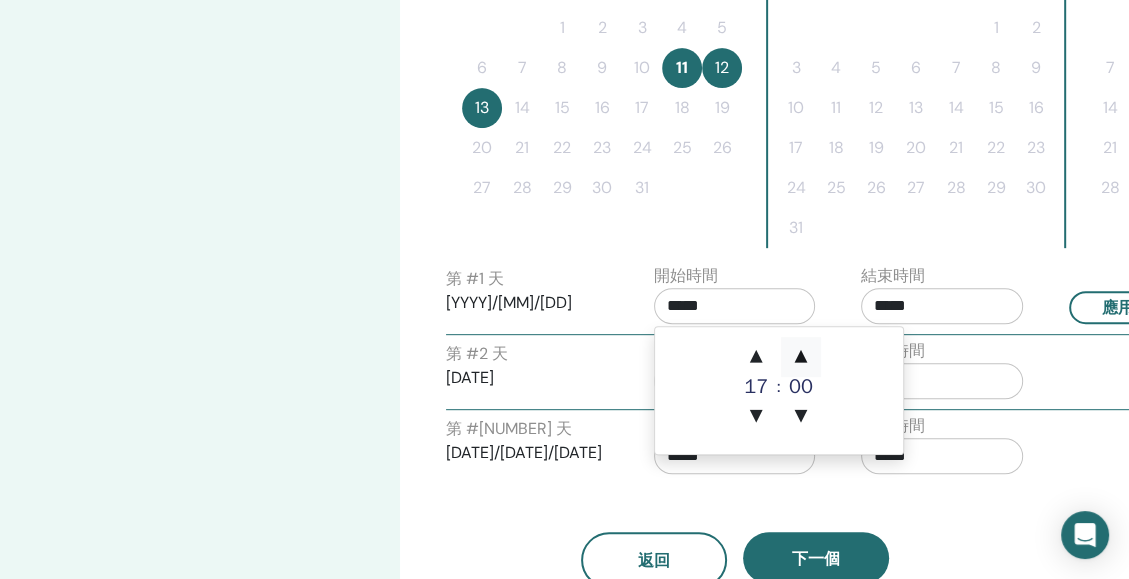 click on "▲" at bounding box center [801, 357] 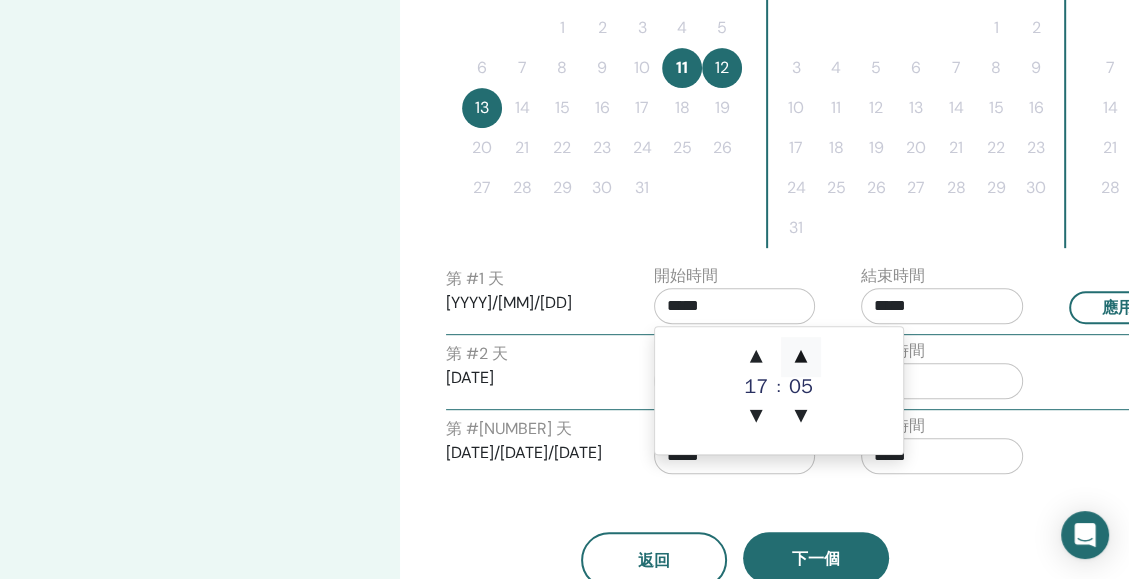 click on "▲" at bounding box center [801, 357] 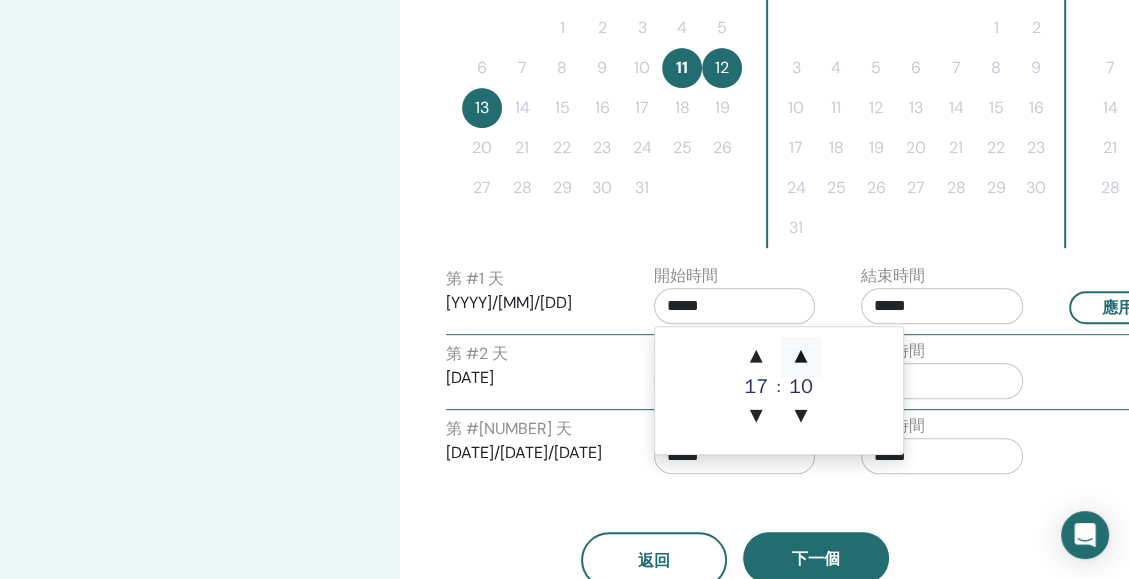 click on "▲" at bounding box center [801, 357] 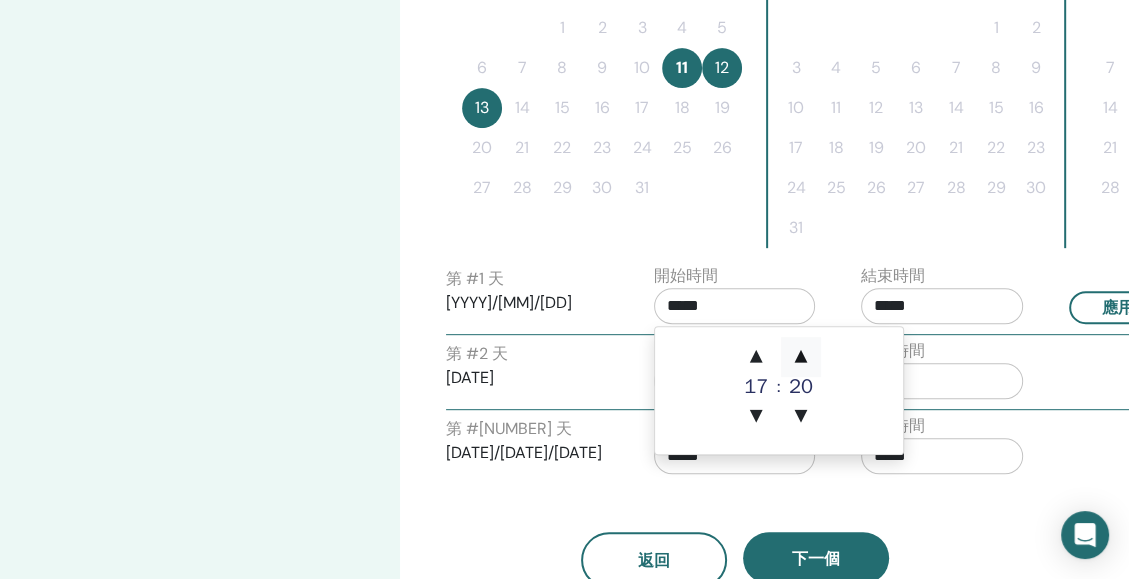 click on "▲" at bounding box center (801, 357) 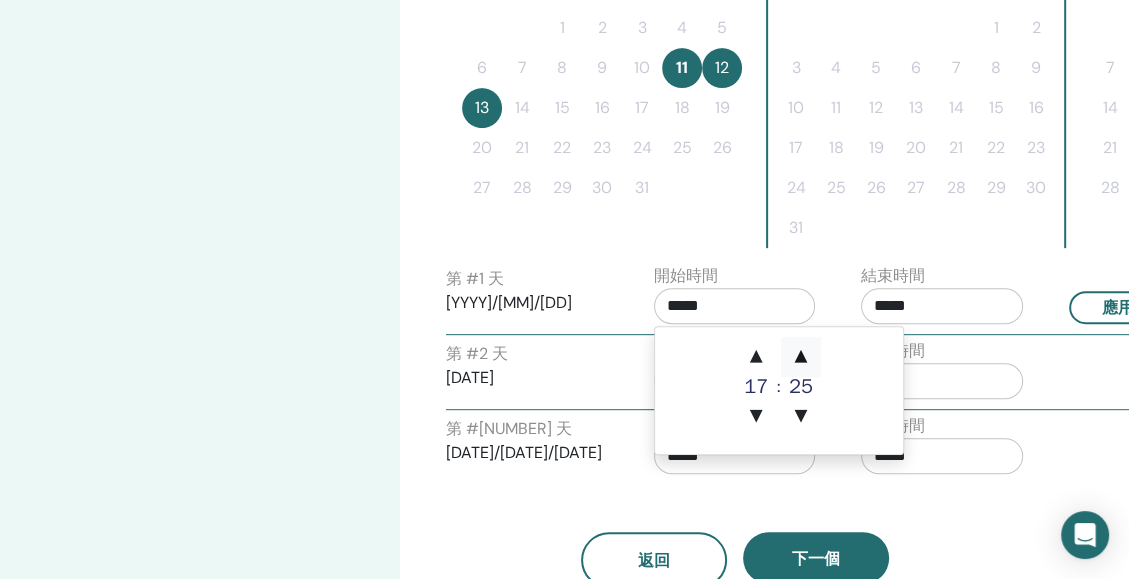 click on "▲" at bounding box center (801, 357) 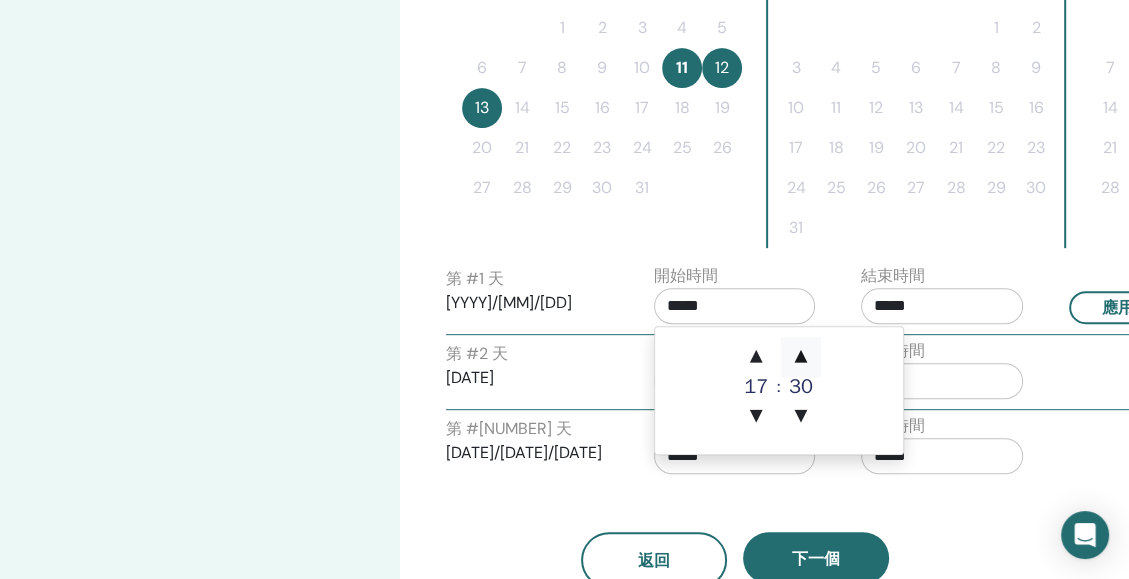 click on "▲" at bounding box center [801, 357] 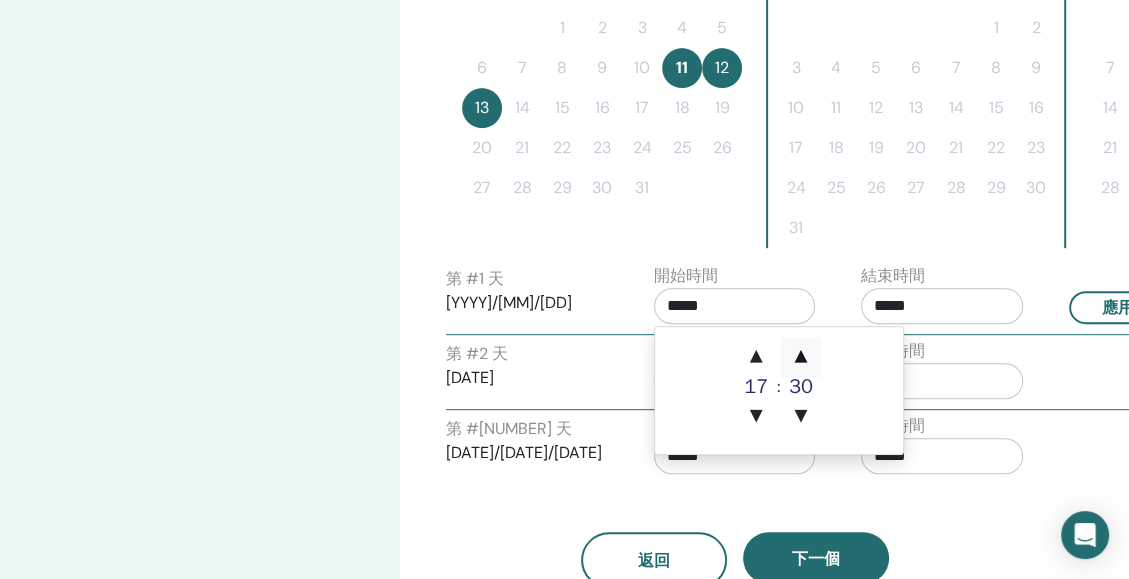 type on "*****" 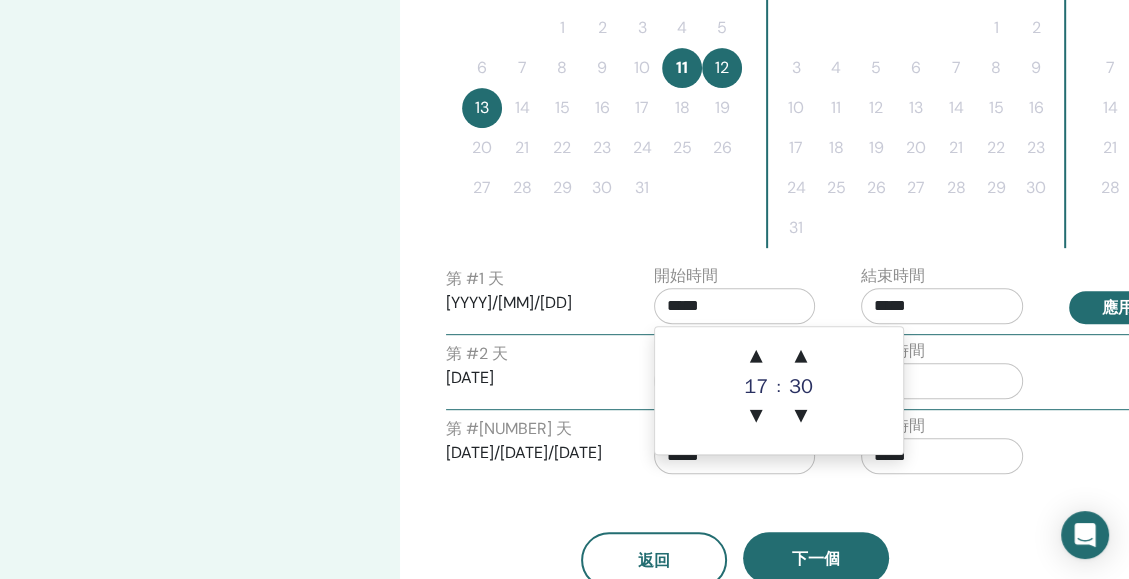 click on "應用於所有" at bounding box center (1142, 307) 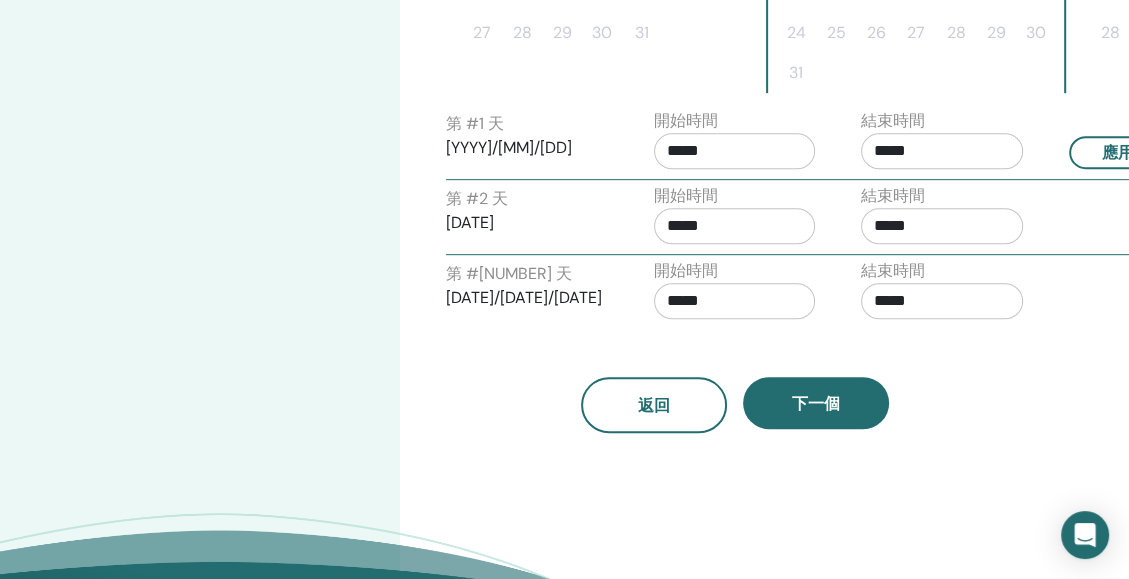 scroll, scrollTop: 810, scrollLeft: 0, axis: vertical 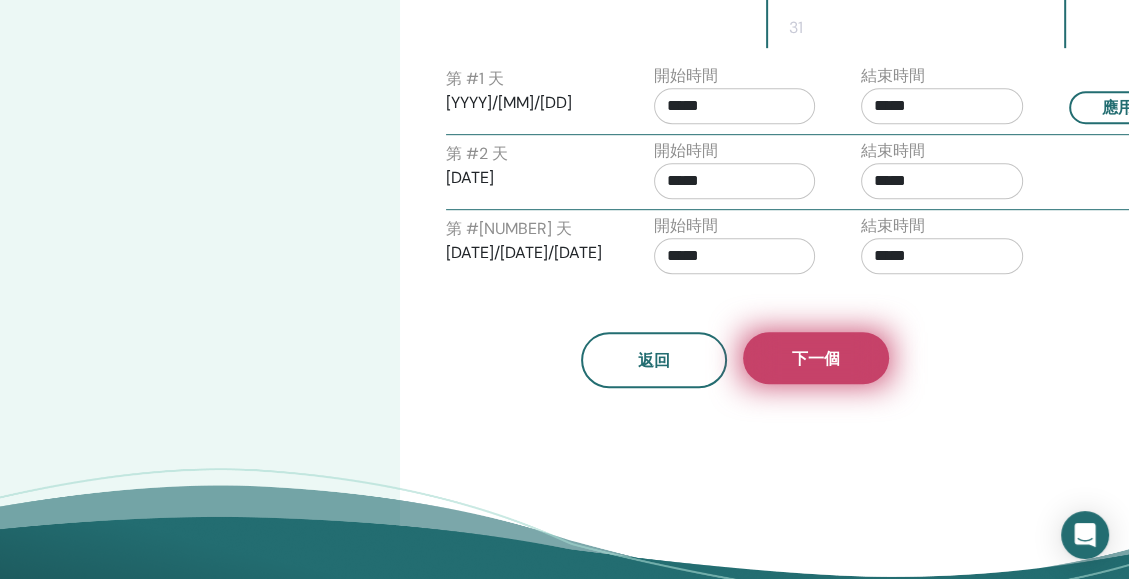 click on "下一個" at bounding box center [816, 358] 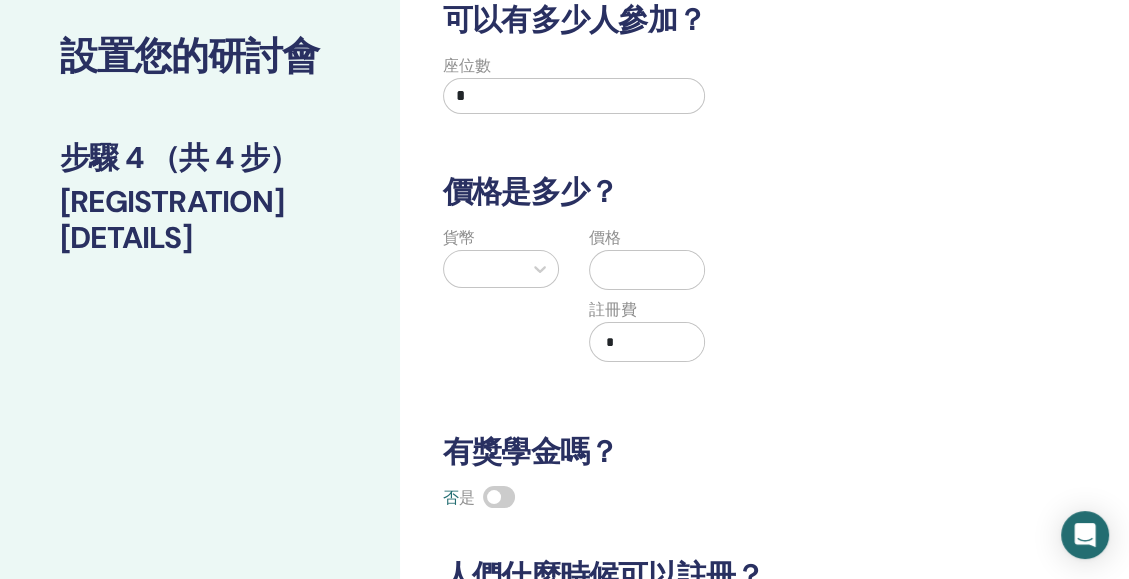 scroll, scrollTop: 0, scrollLeft: 0, axis: both 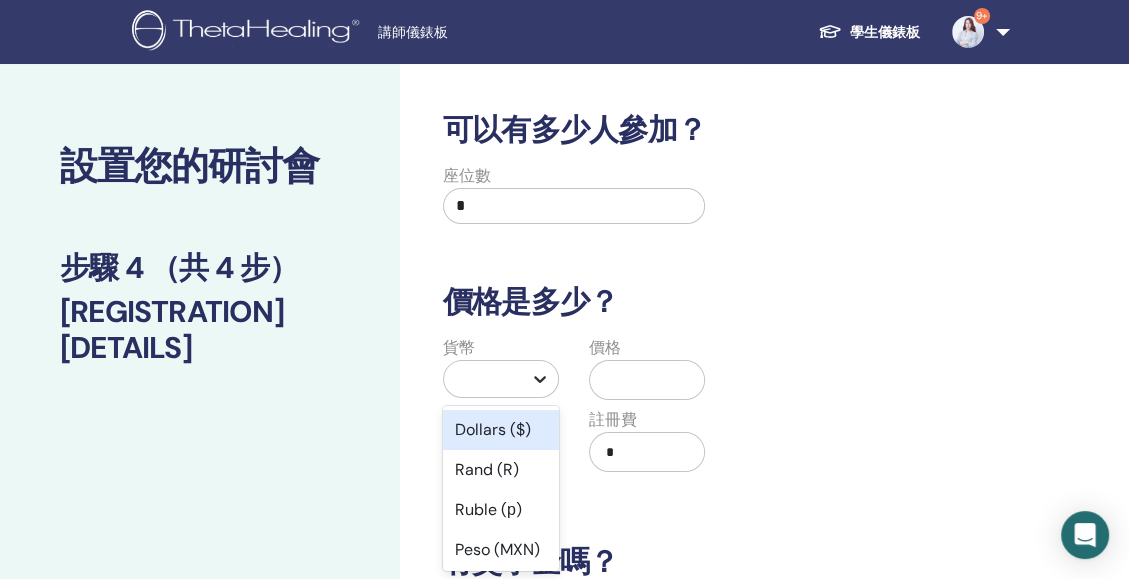 click 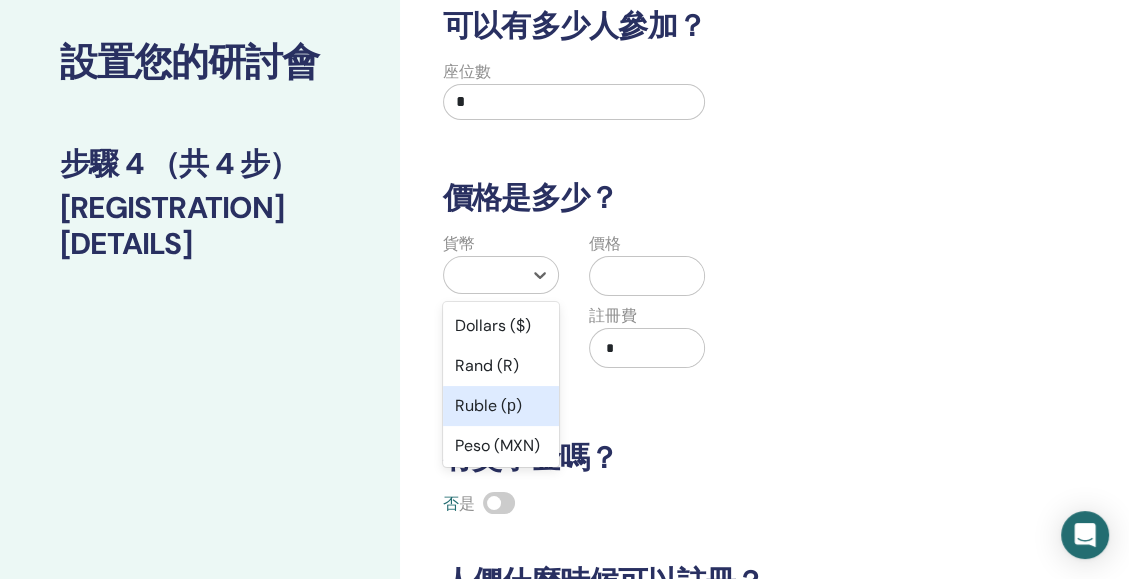 scroll, scrollTop: 119, scrollLeft: 0, axis: vertical 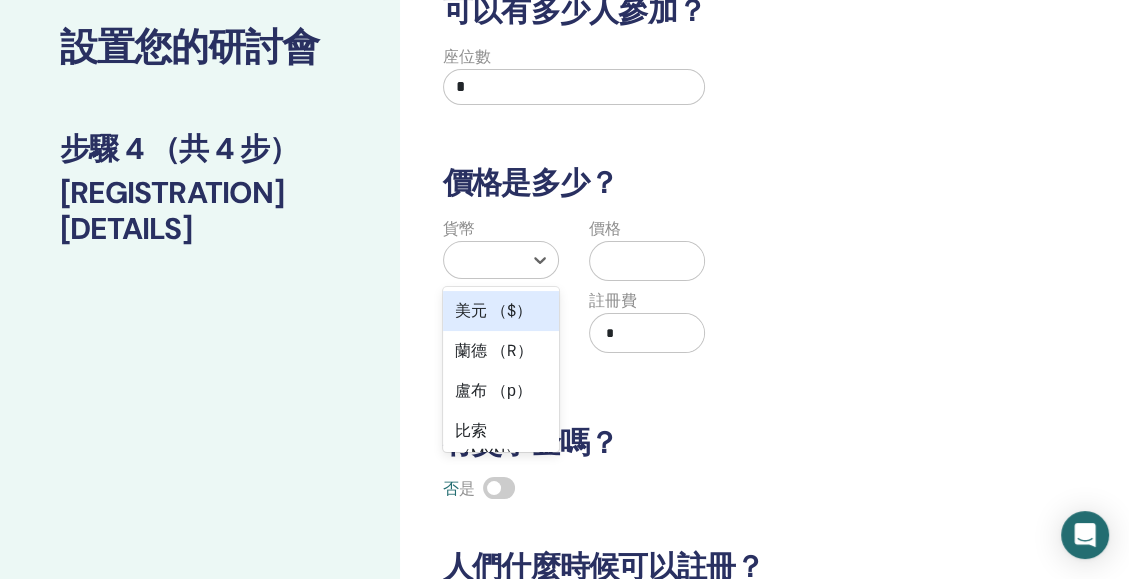 click on "美元 （$）" at bounding box center (501, 311) 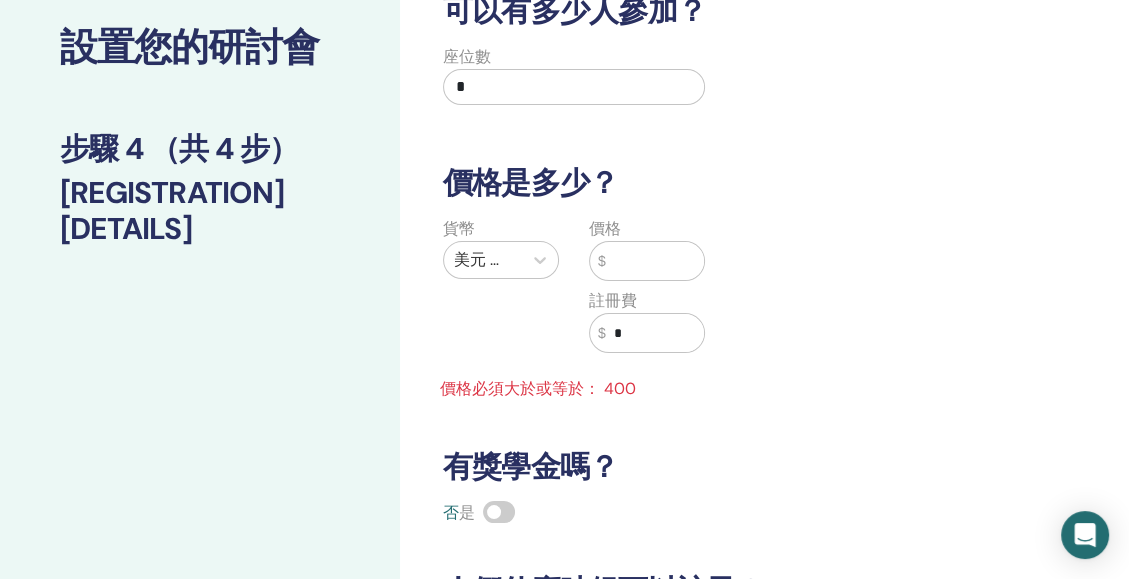 click at bounding box center (655, 261) 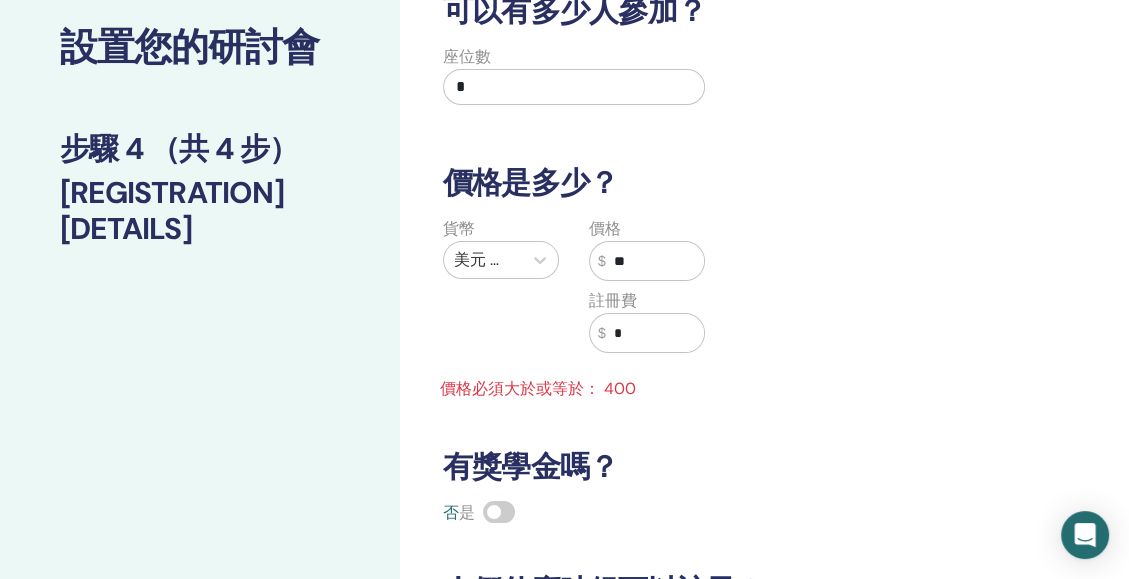 type on "*" 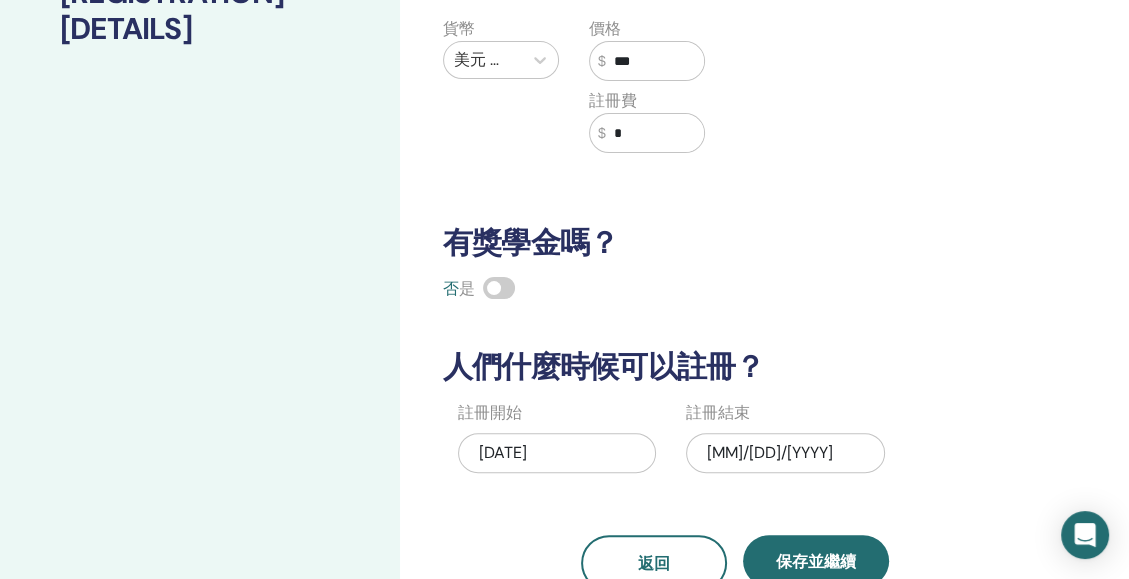 scroll, scrollTop: 419, scrollLeft: 0, axis: vertical 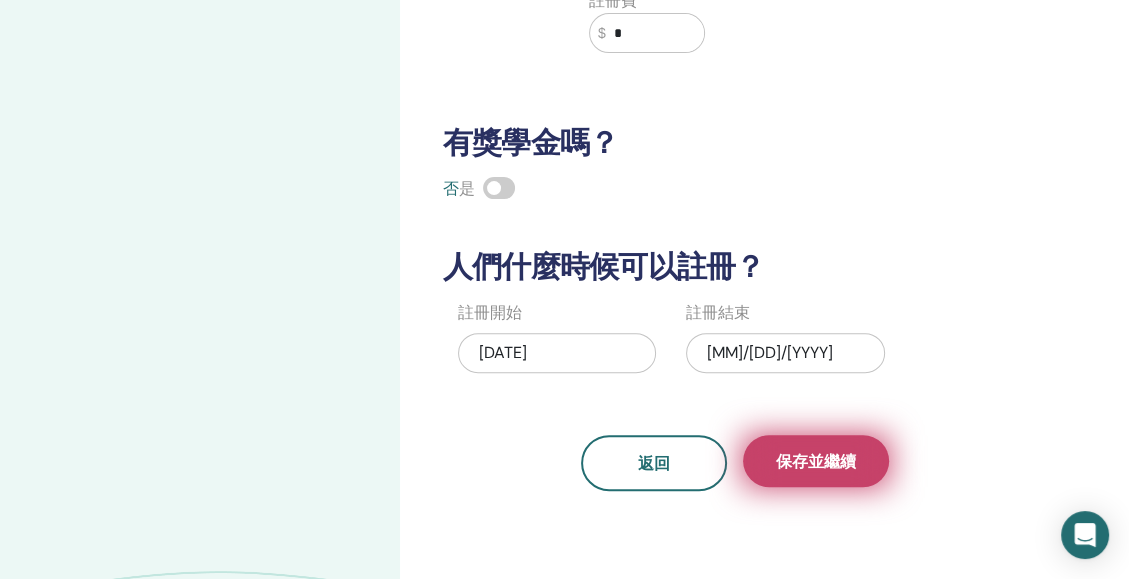 type on "***" 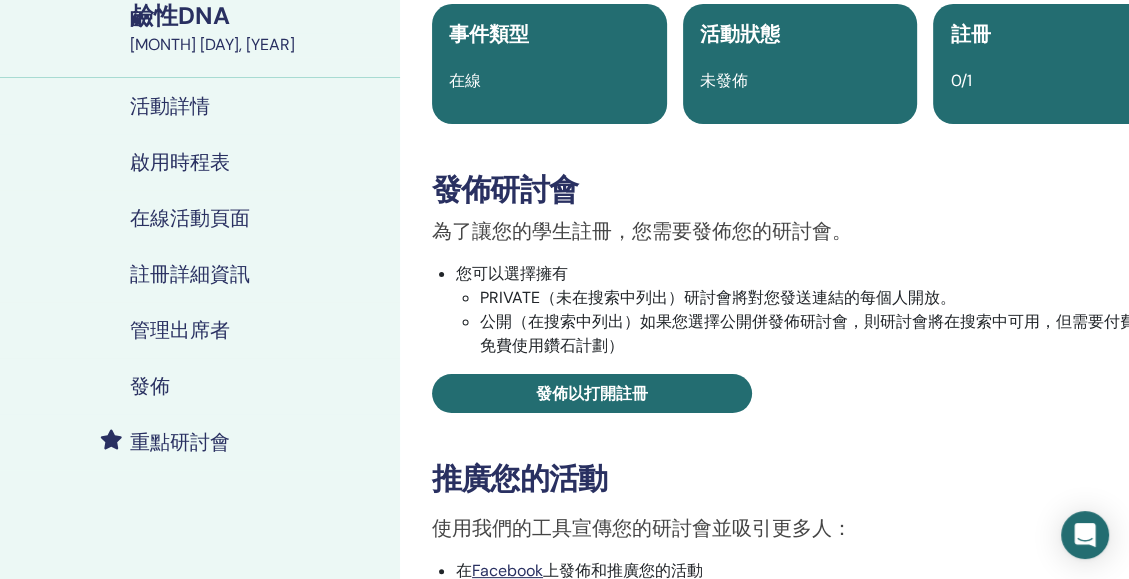scroll, scrollTop: 200, scrollLeft: 0, axis: vertical 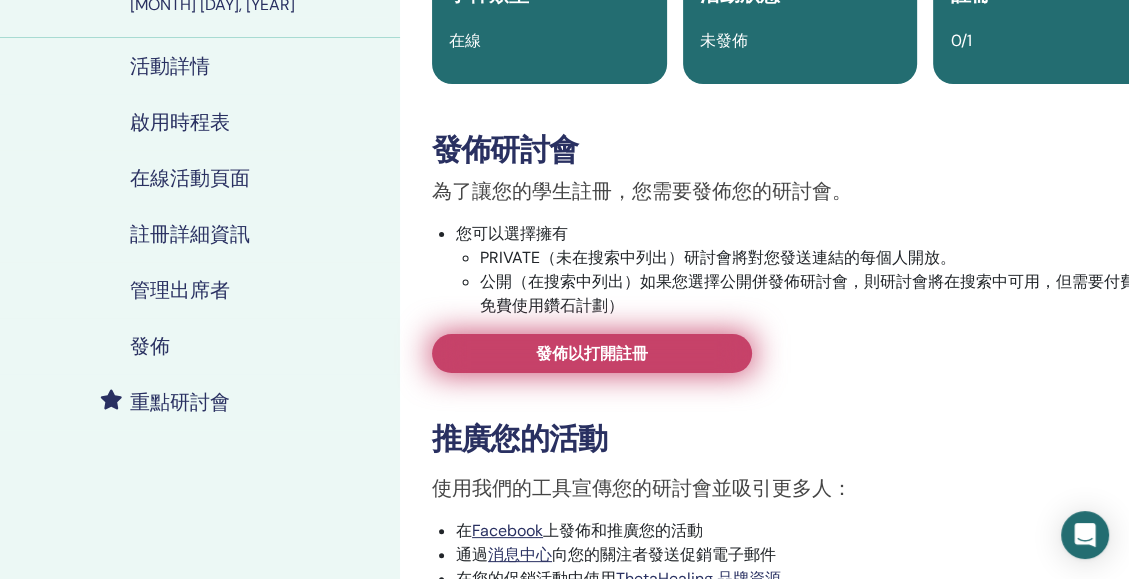 click on "發佈以打開註冊" at bounding box center [592, 353] 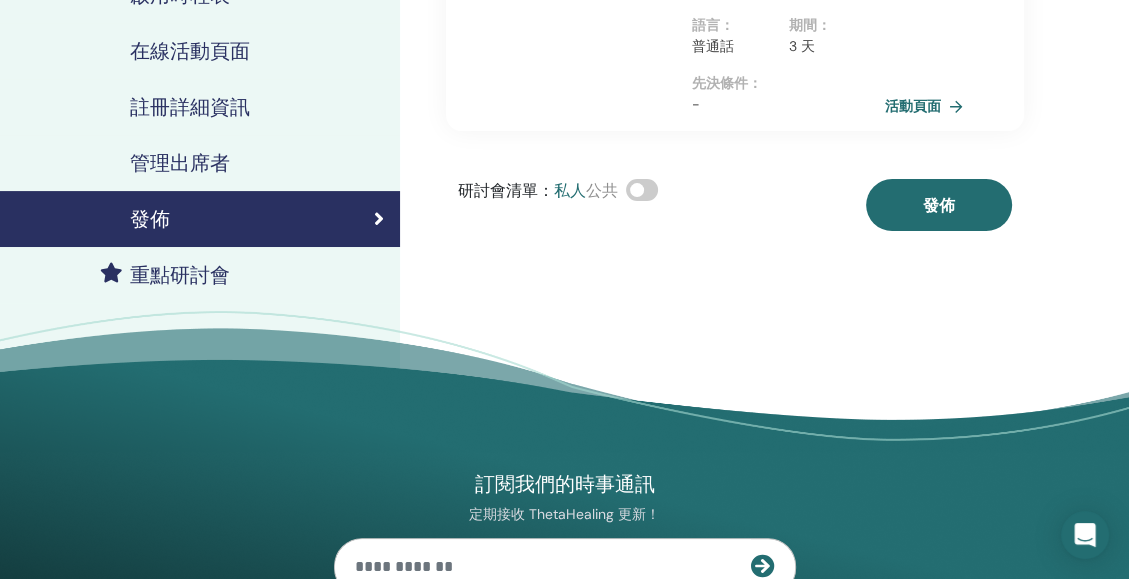 scroll, scrollTop: 200, scrollLeft: 0, axis: vertical 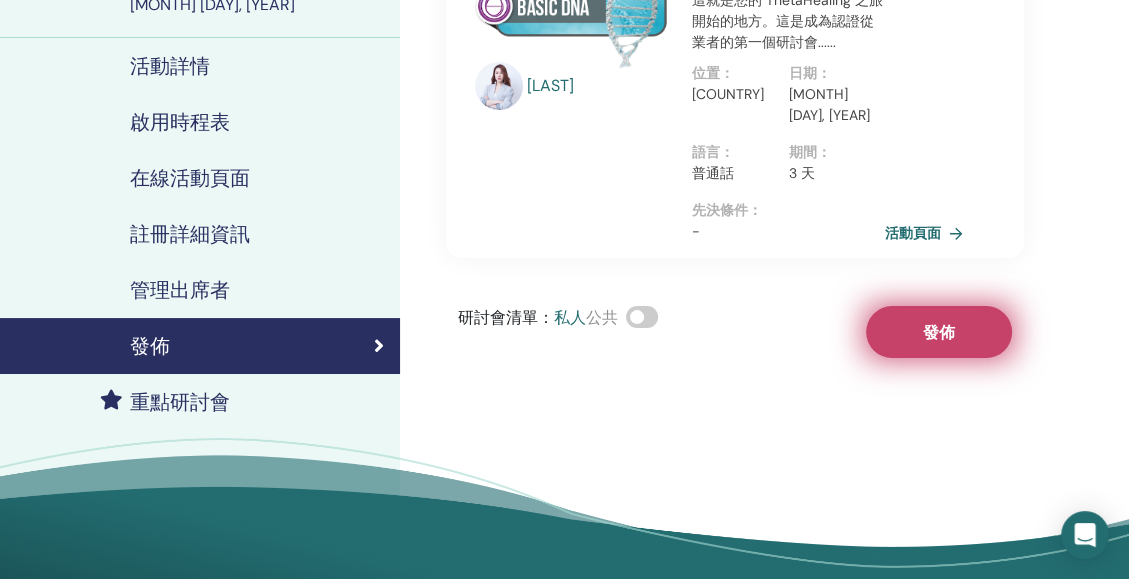 click on "發佈" at bounding box center (939, 332) 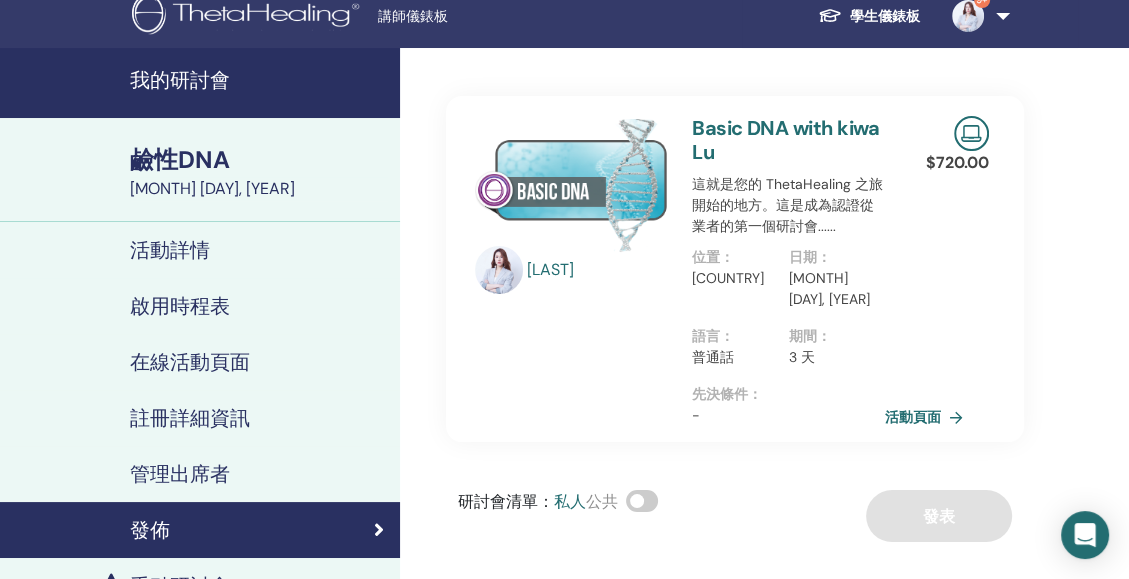 scroll, scrollTop: 0, scrollLeft: 0, axis: both 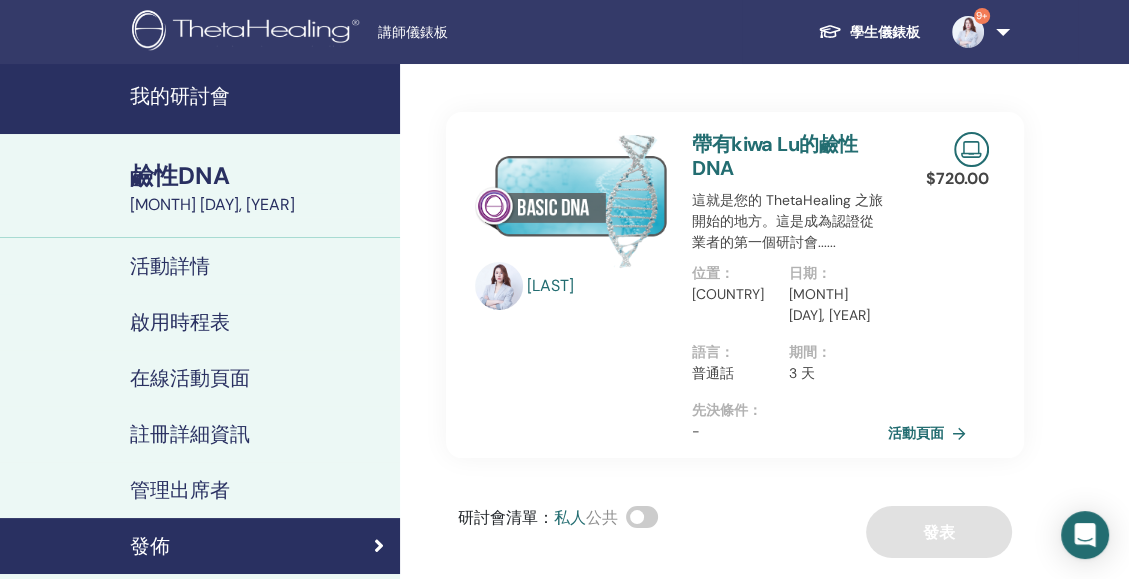 click on "活動頁面" at bounding box center (931, 433) 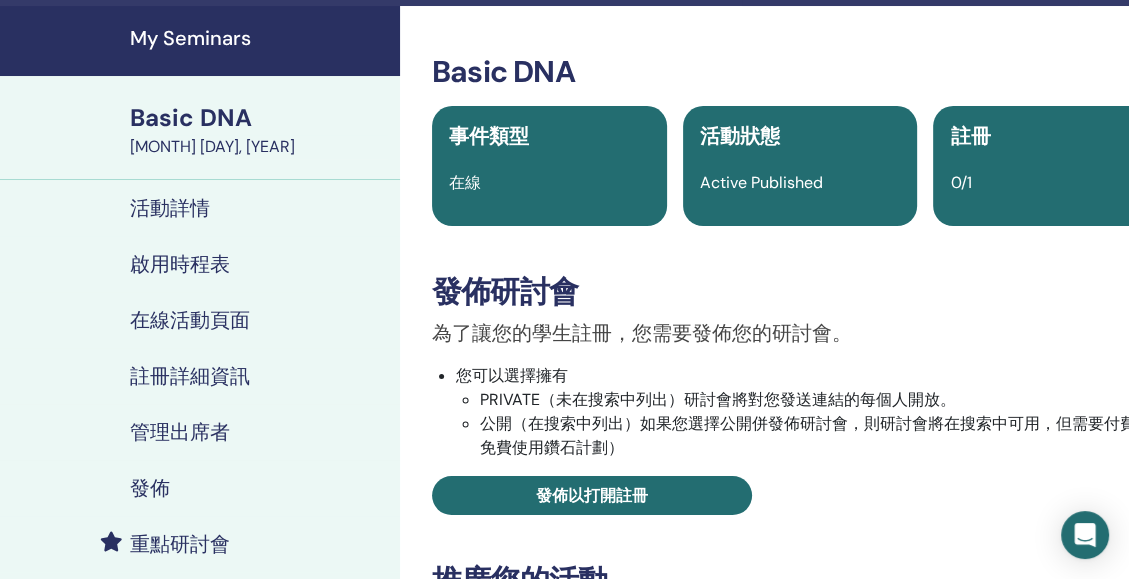 scroll, scrollTop: 0, scrollLeft: 0, axis: both 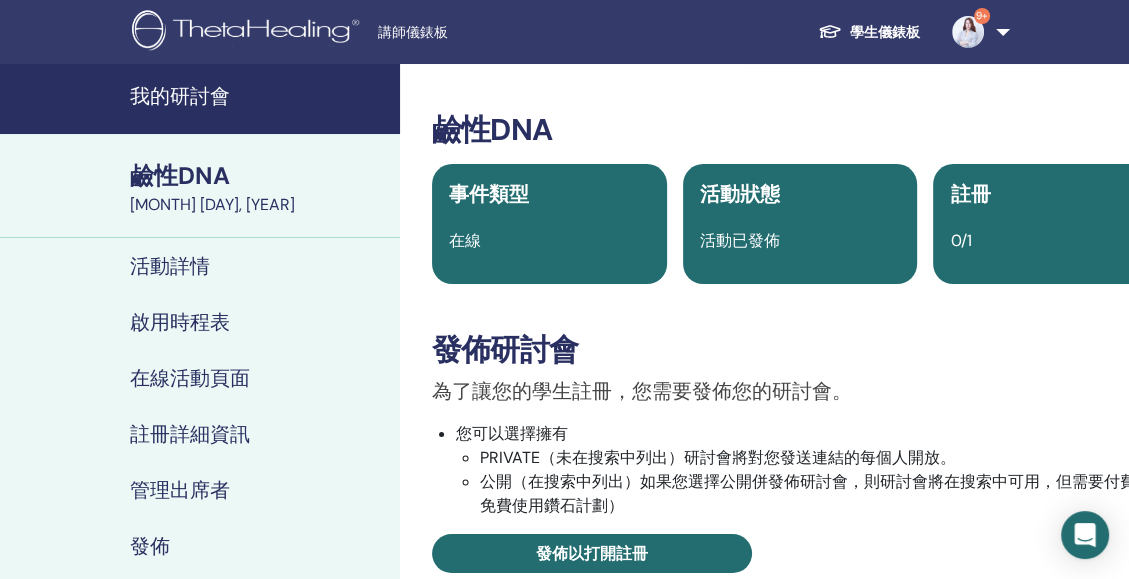 click on "9+" at bounding box center (977, 32) 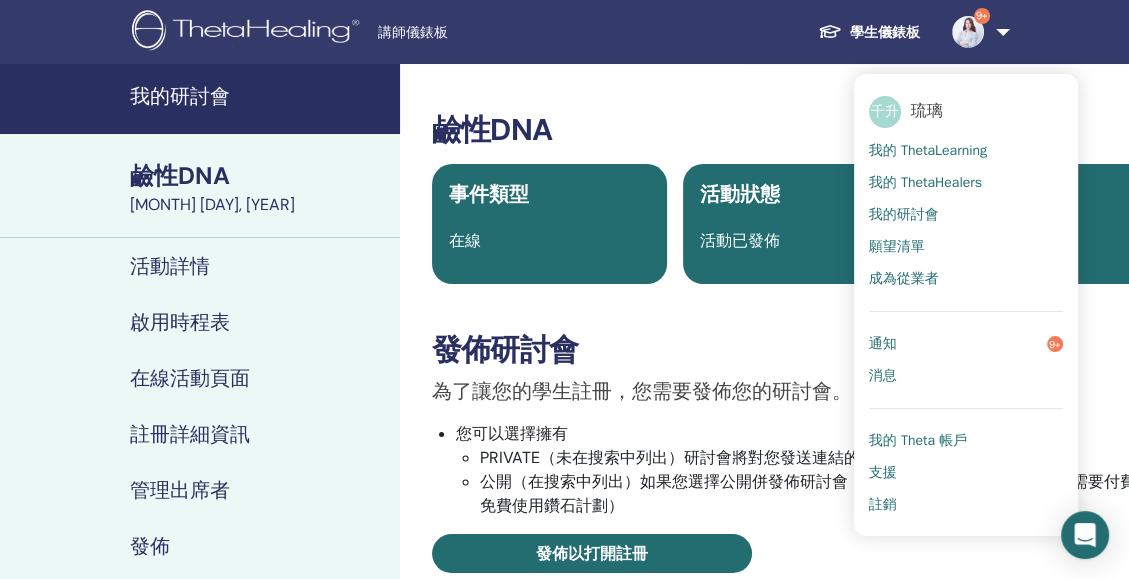 click on "鹼性DNA 事件類型 在線 活動狀態 活動已發佈 註冊 0/1 發佈研討會 為了讓您的學生註冊，您需要發佈您的研討會。 您可以選擇擁有 PRIVATE（未在搜索中列出）研討會將對您發送連結的每個人開放。 公開（在搜索中列出）如果您選擇公開併發佈研討會，則研討會將在搜索中可用，但需要付費，或免費使用鑽石計劃） 發佈以打開註冊 推廣您的活動 使用我們的工具宣傳您的研討會並吸引更多人： 在 Facebook 上發佈和推廣您的活動 通過 消息中心 向您的關注者發送促銷電子郵件 在您的促銷活動中使用  ThetaHealing 品牌資源 您的連結 您的活動URL https://www.thetahealing.com/seminar-371927-details.html" at bounding box center (800, 548) 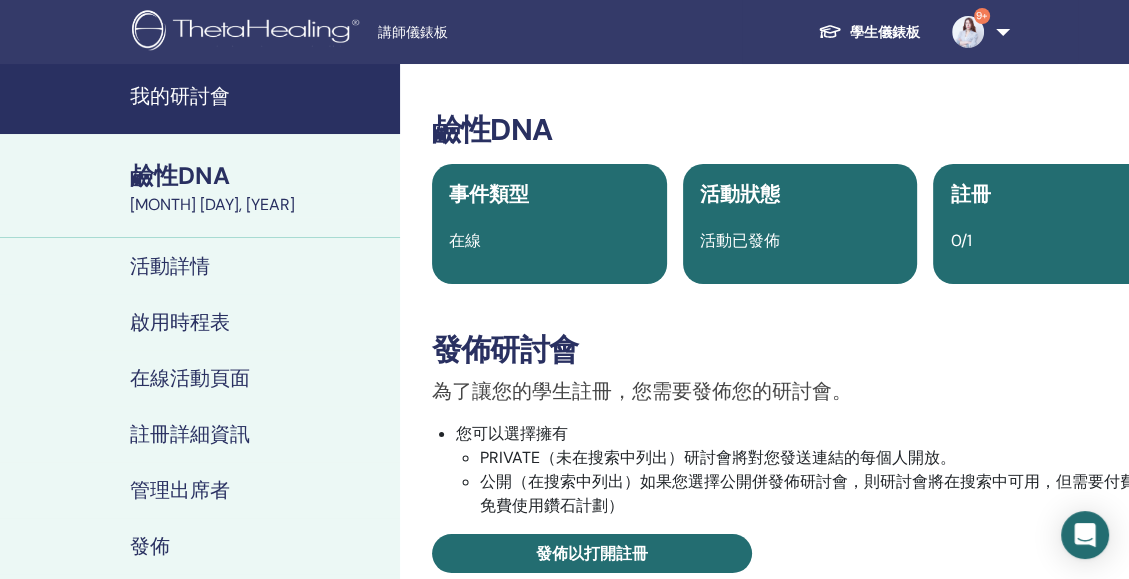click on "9+" at bounding box center [982, 16] 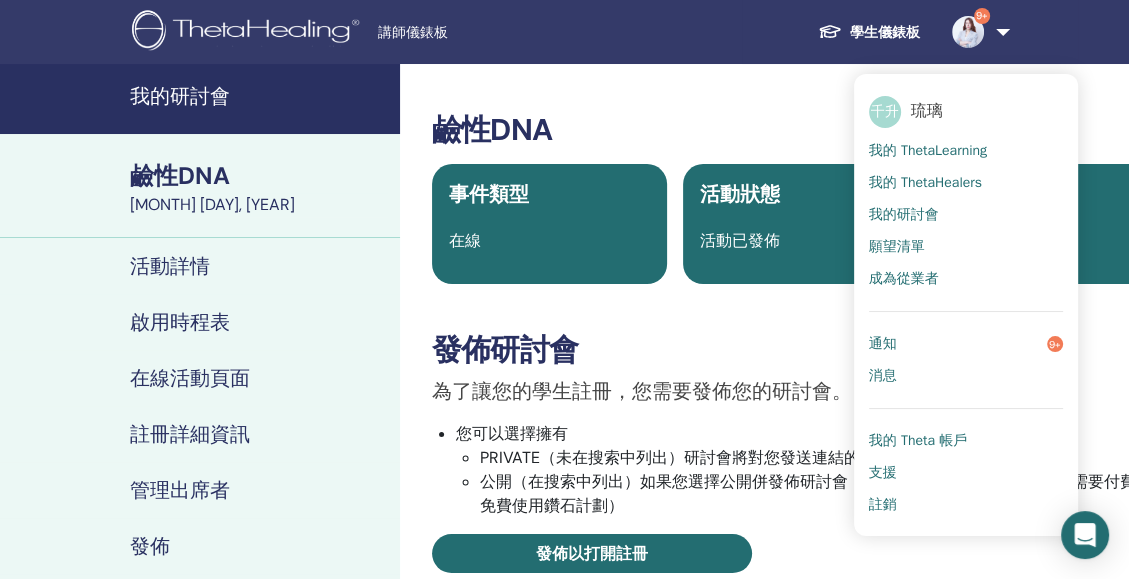 drag, startPoint x: 735, startPoint y: 117, endPoint x: 347, endPoint y: 200, distance: 396.7783 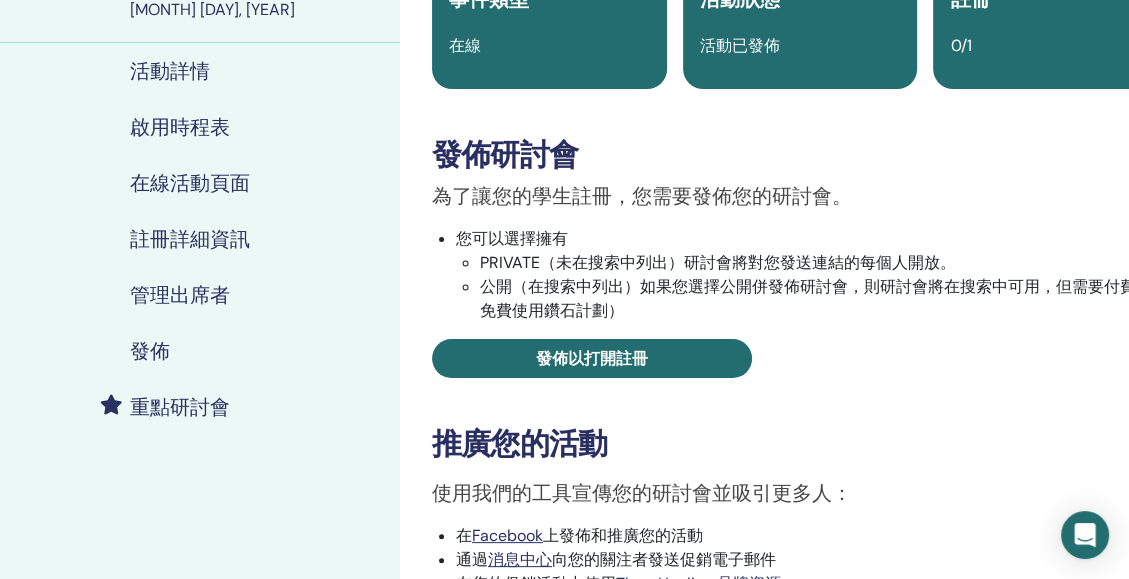 scroll, scrollTop: 0, scrollLeft: 0, axis: both 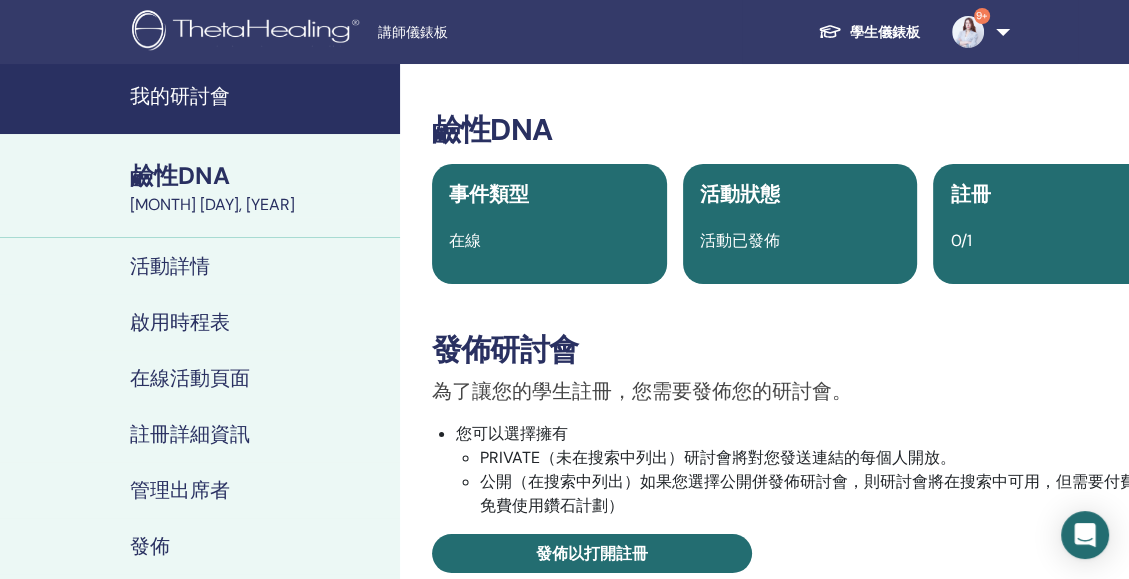 click on "9+" at bounding box center [977, 32] 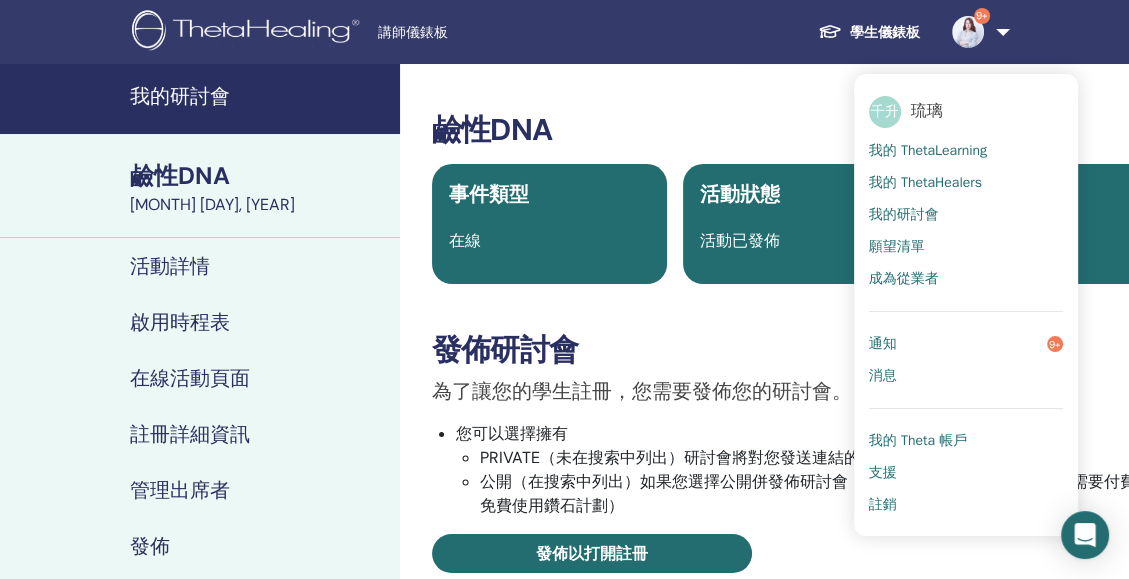 click on "註銷" at bounding box center (883, 505) 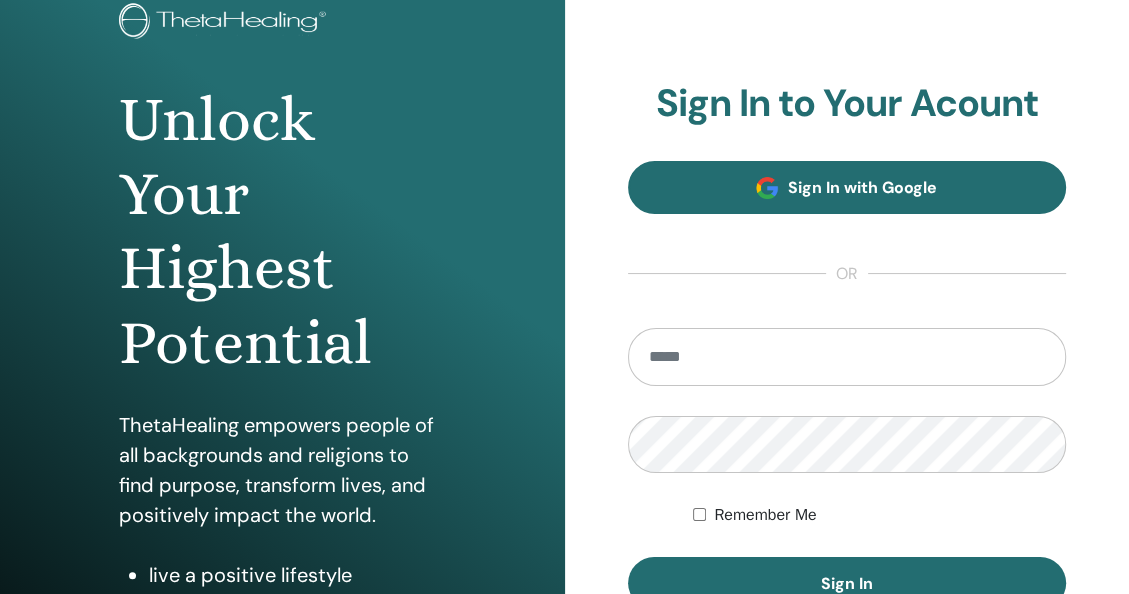 scroll, scrollTop: 200, scrollLeft: 0, axis: vertical 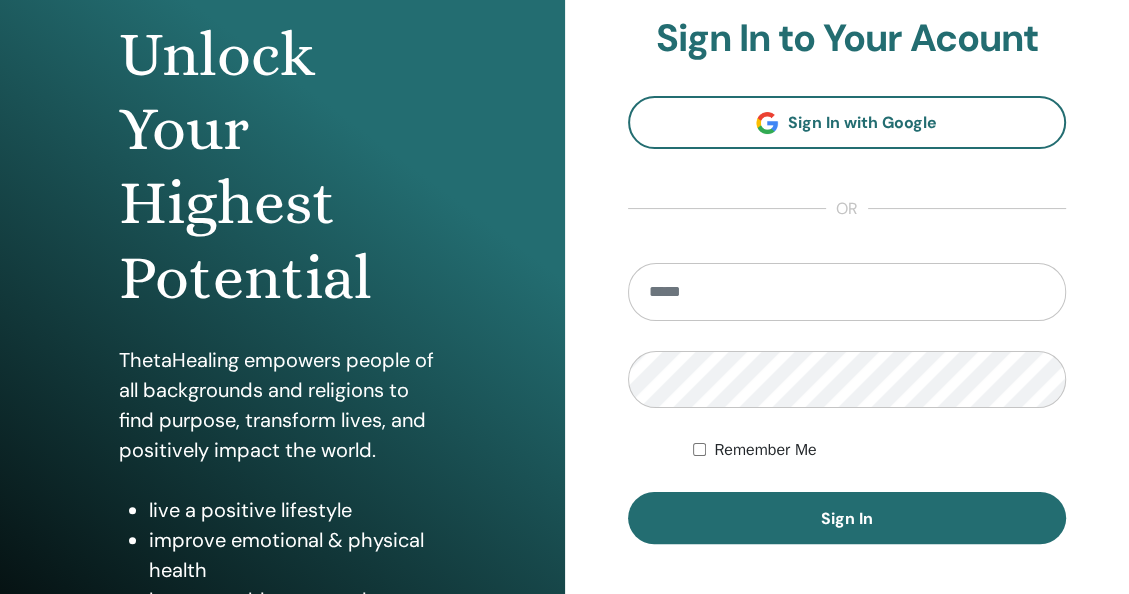 click at bounding box center [847, 292] 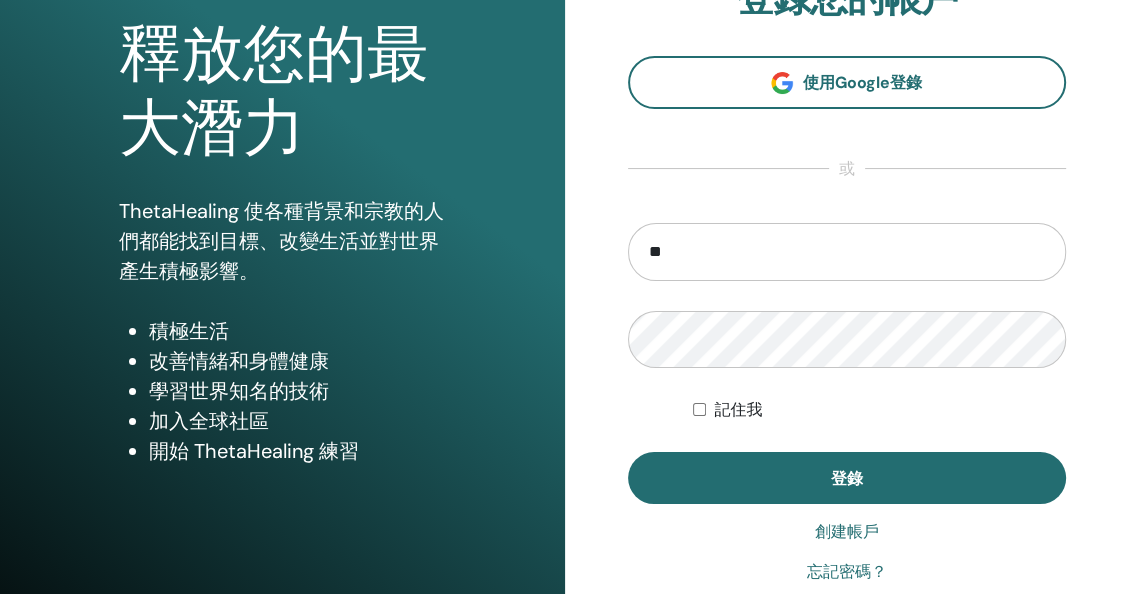 type on "*" 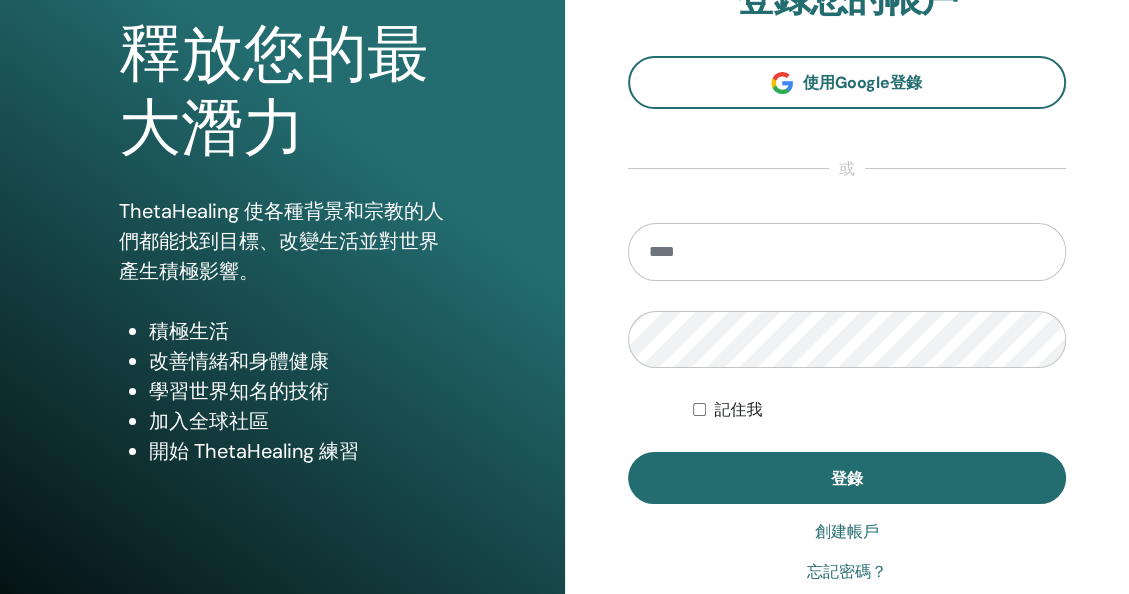 click at bounding box center [847, 252] 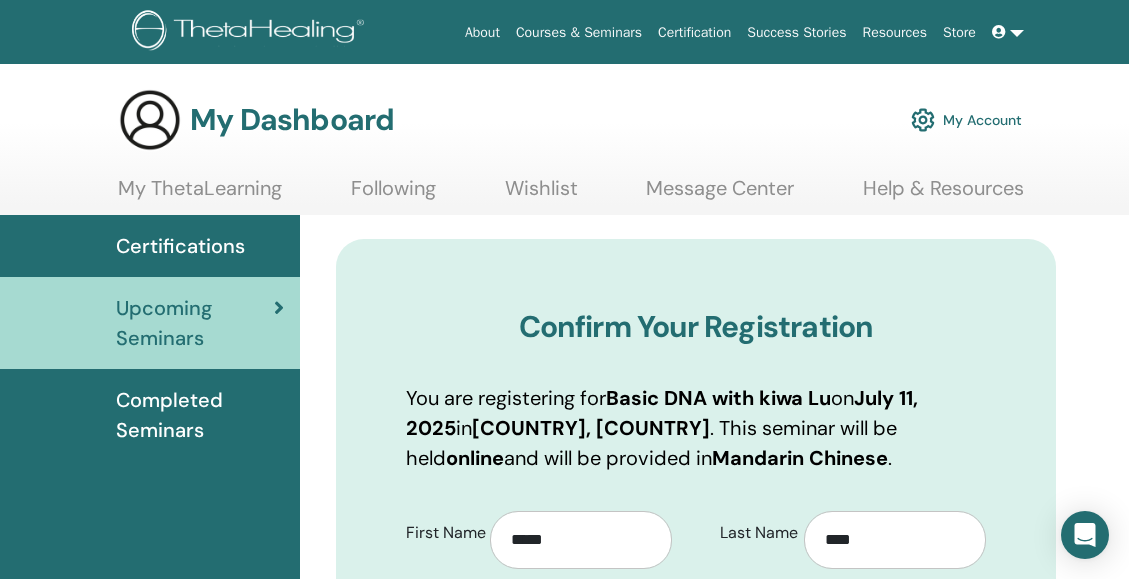 scroll, scrollTop: 0, scrollLeft: 0, axis: both 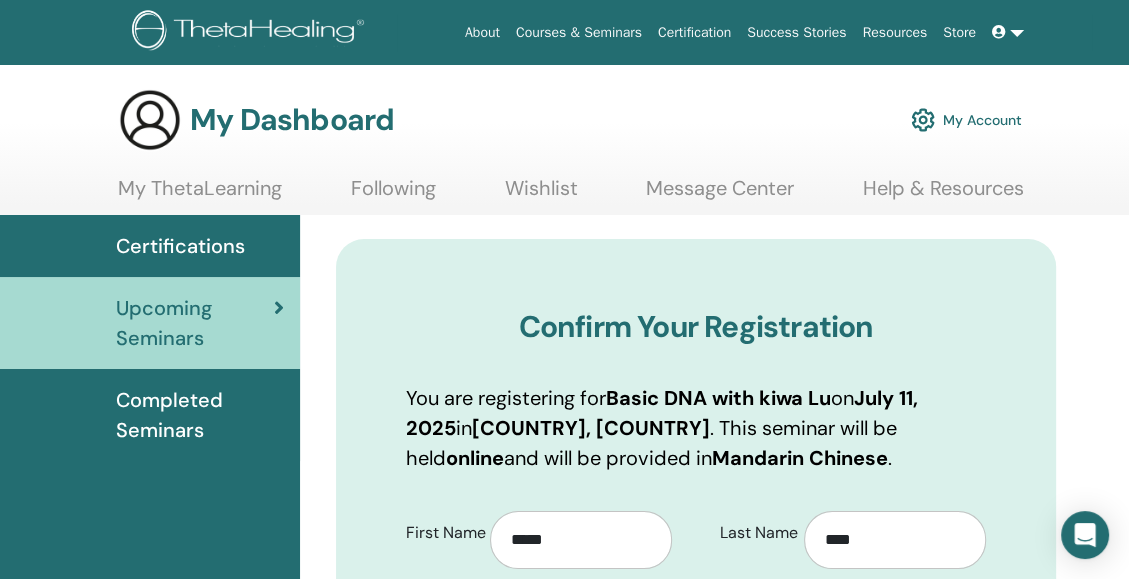 click on "Confirm Your Registration
You are registering for  Basic DNA with [FIRST] [LAST]  on  [MONTH] [DAY], [YEAR]  in  [CITY], [CITY] .
This seminar will be held  online
and will be provided in  Mandarin Chinese .
First Name
*****
Phone
Last Name
****
Birth Date
Language" at bounding box center (696, 1094) 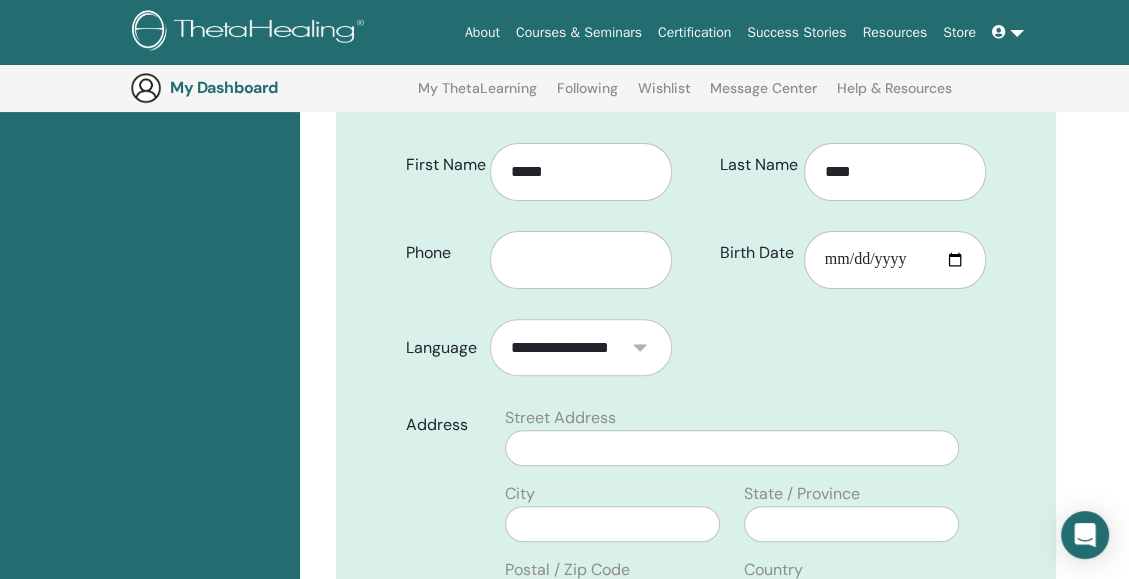 scroll, scrollTop: 418, scrollLeft: 0, axis: vertical 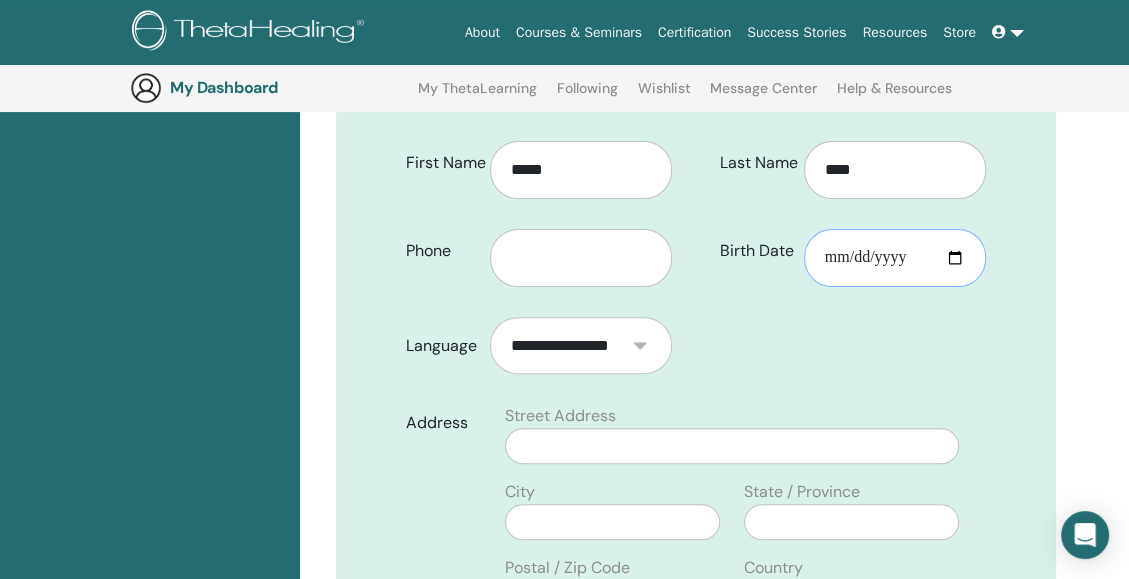 click on "Birth Date" at bounding box center (895, 258) 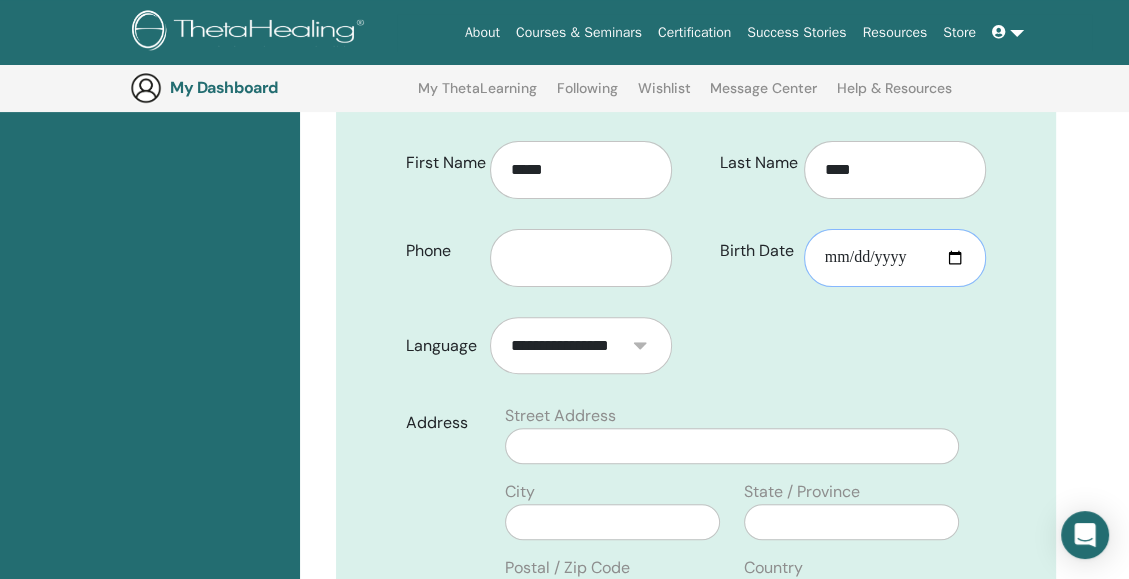 click on "Birth Date" at bounding box center (895, 258) 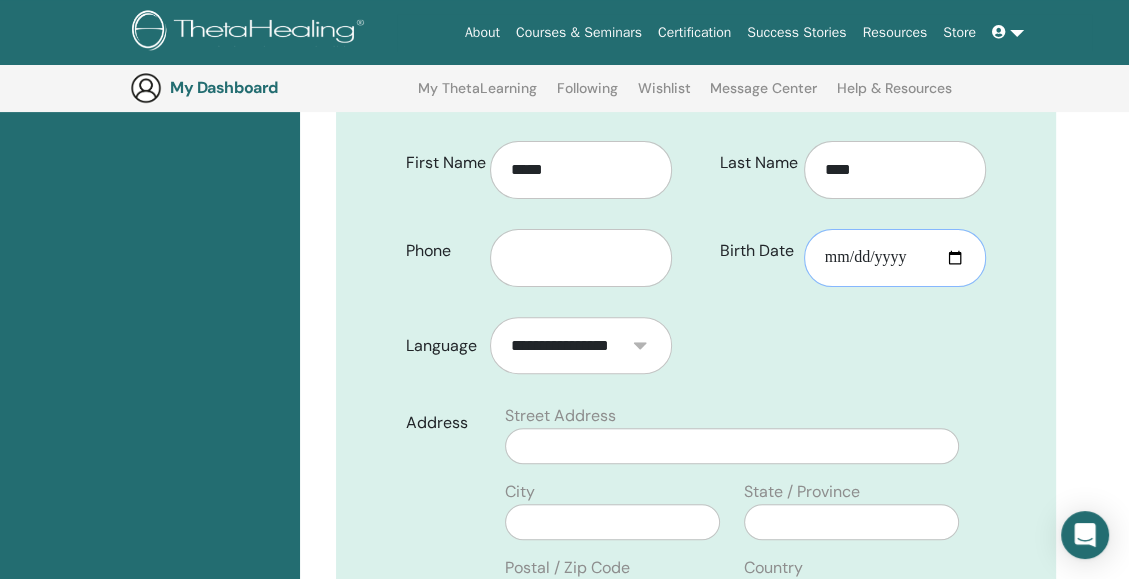 type on "**********" 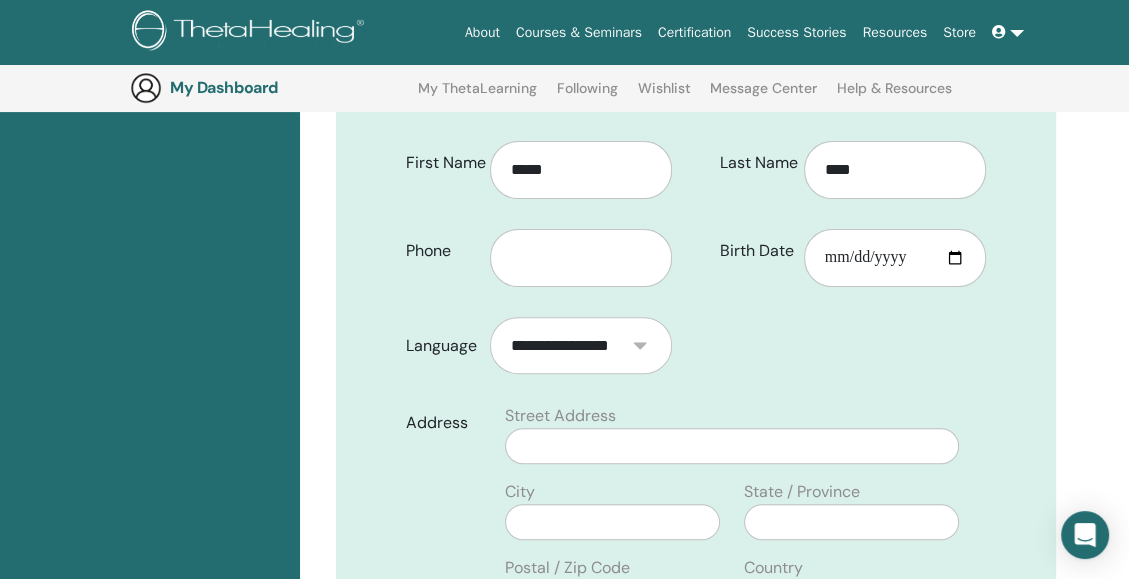click on "Confirm Your Registration
You are registering for  Basic DNA with [FIRST] [LAST]  on  [MONTH] [DAY], [YEAR]  in  [CITY], [CITY] .
This seminar will be held  online
and will be provided in  Mandarin Chinese .
First Name
*****
Phone
Last Name
****
Birth Date
Language" at bounding box center [750, 834] 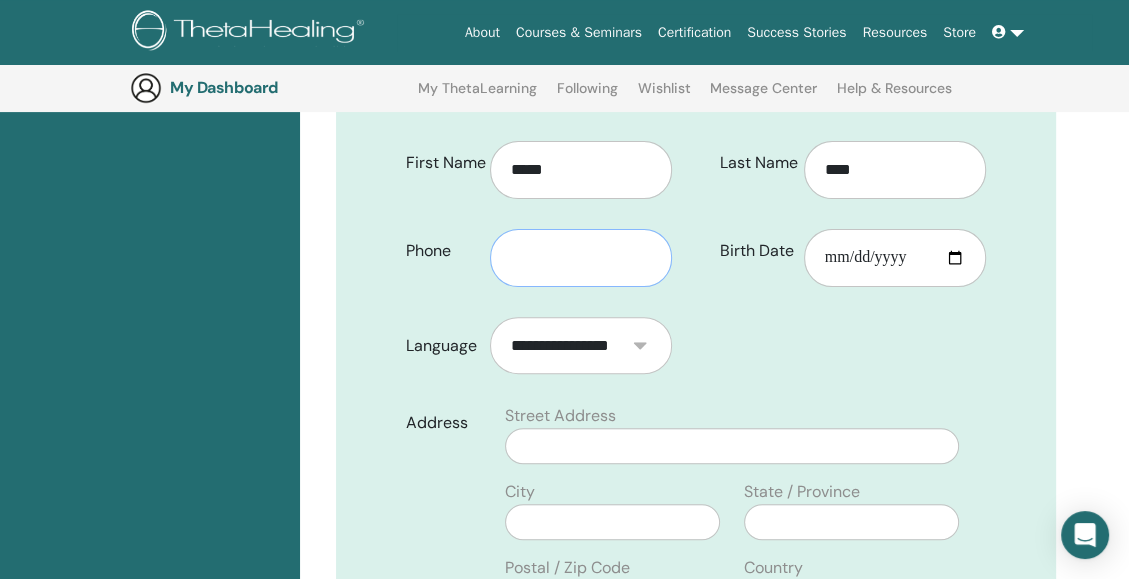 click at bounding box center [581, 258] 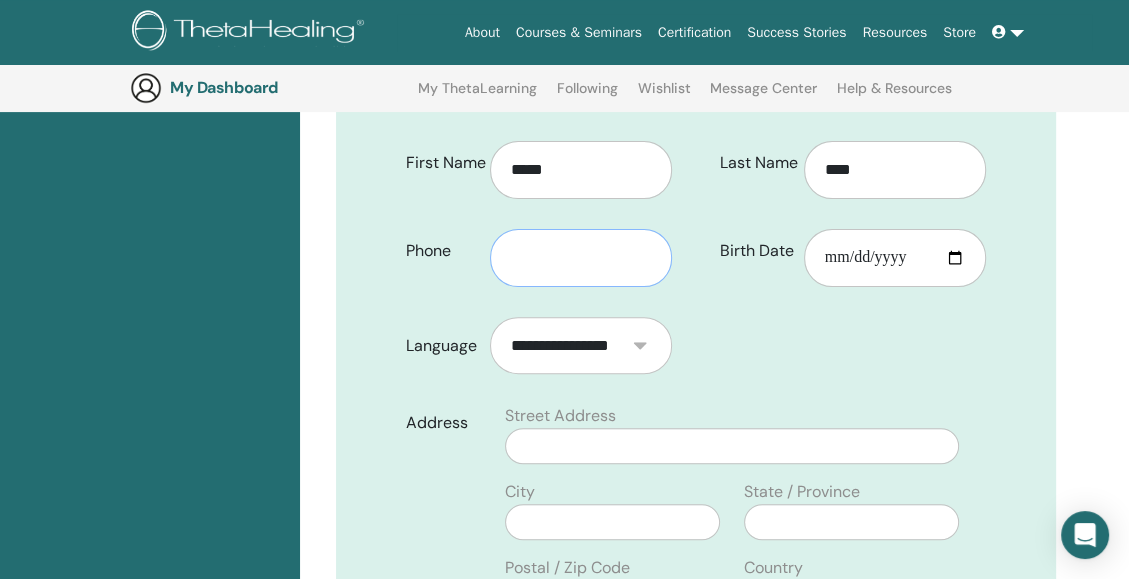 paste on "**********" 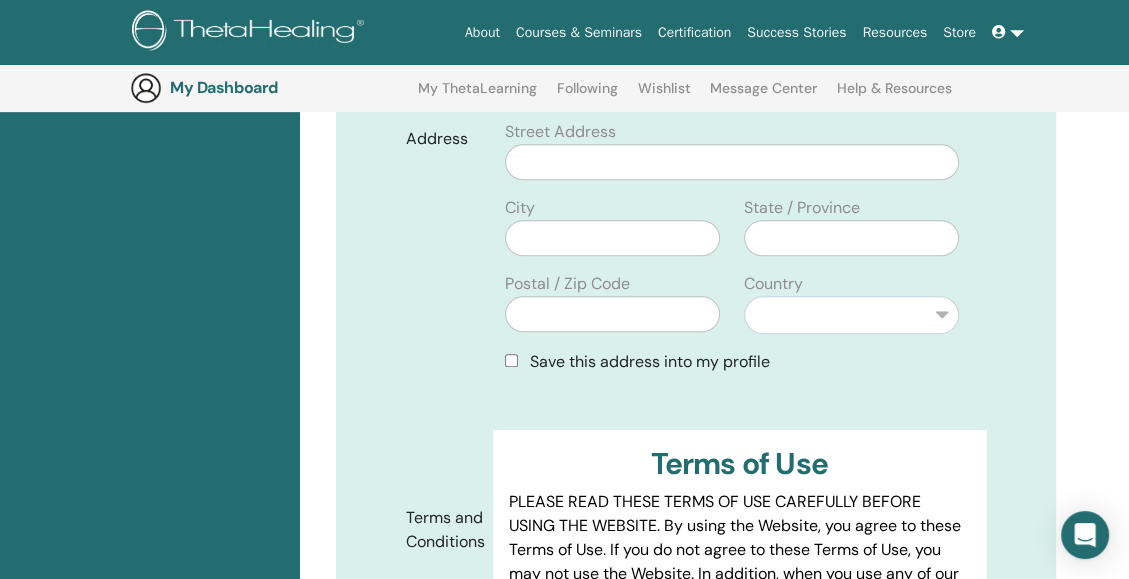 scroll, scrollTop: 703, scrollLeft: 0, axis: vertical 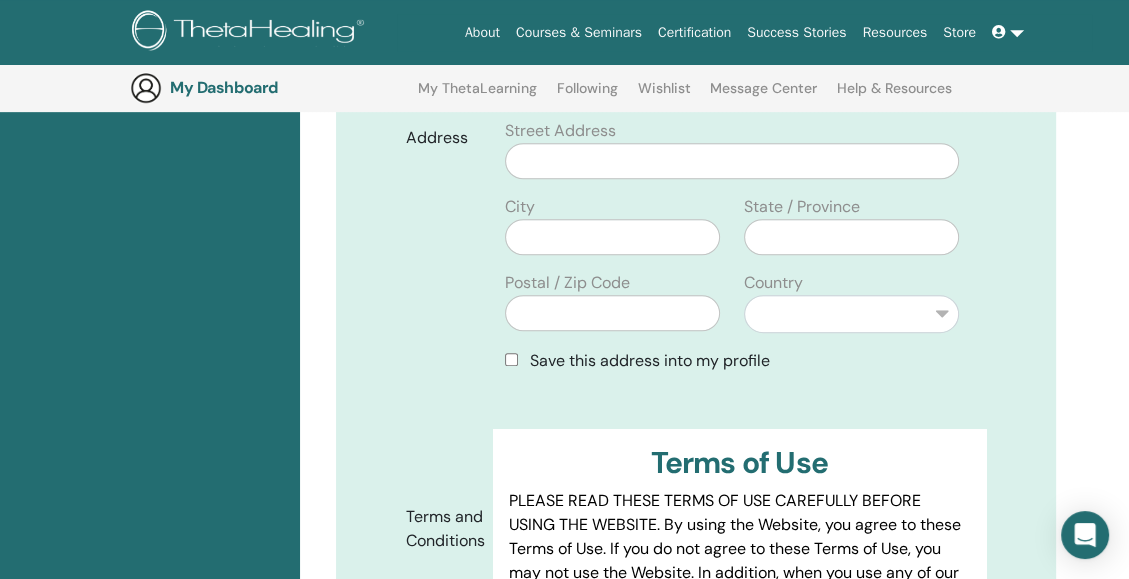 type on "**********" 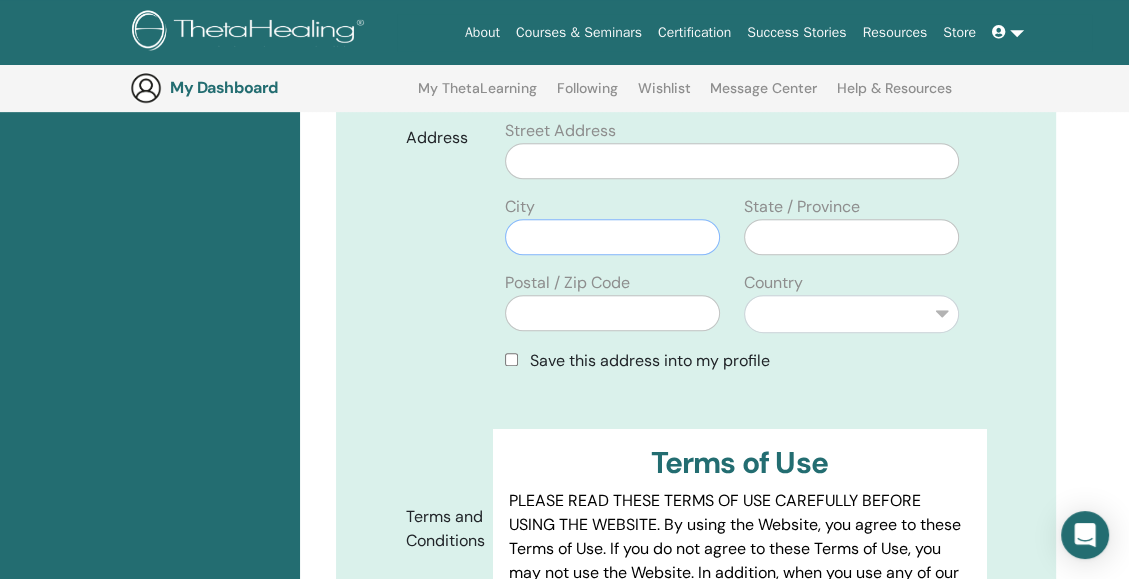 click at bounding box center (612, 237) 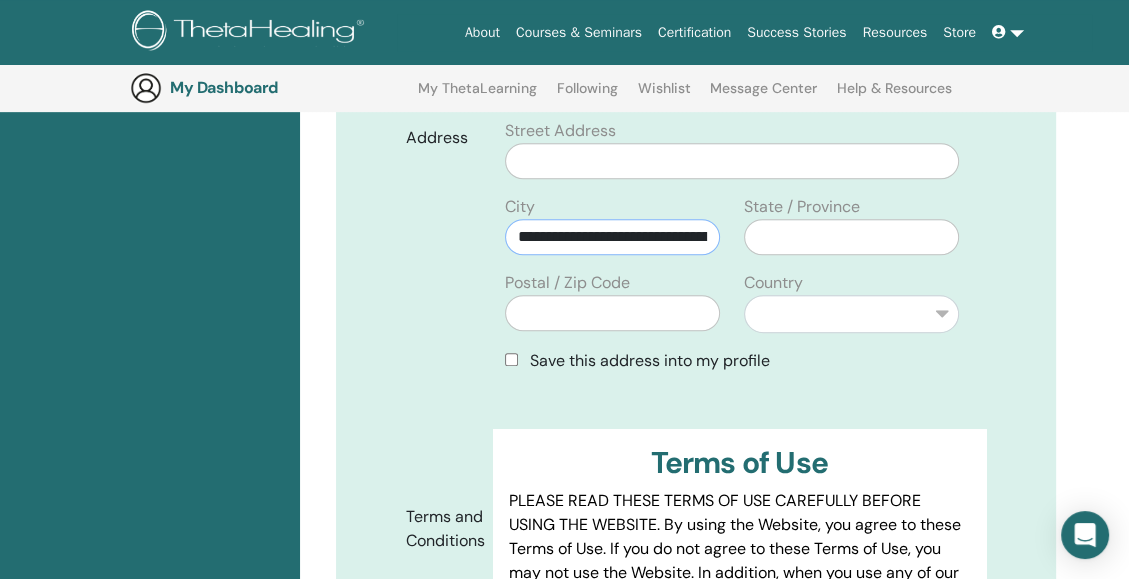 scroll, scrollTop: 0, scrollLeft: 318, axis: horizontal 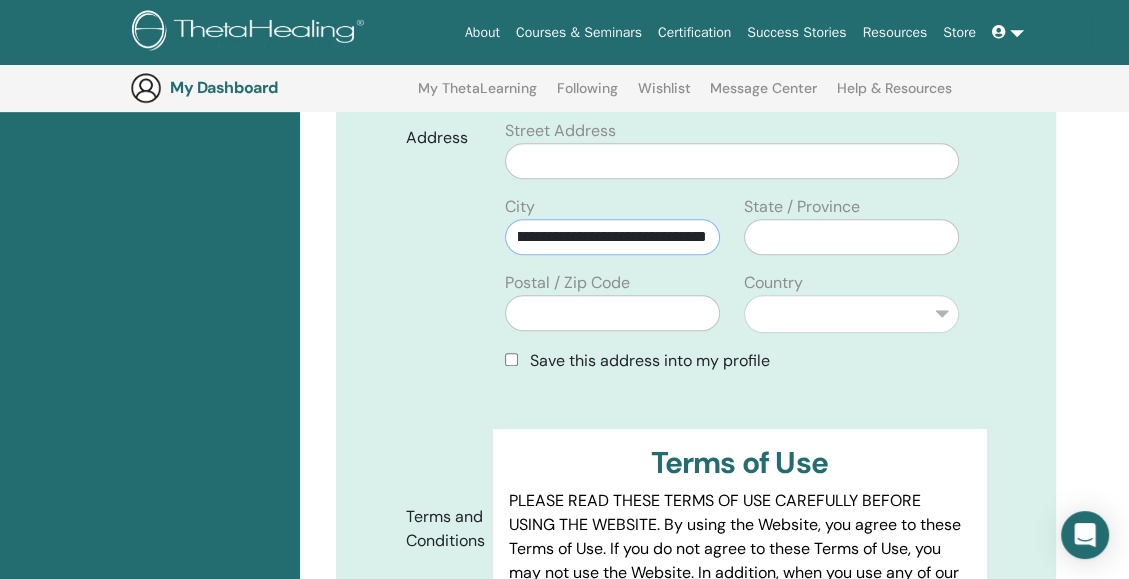drag, startPoint x: 596, startPoint y: 236, endPoint x: 718, endPoint y: 242, distance: 122.14745 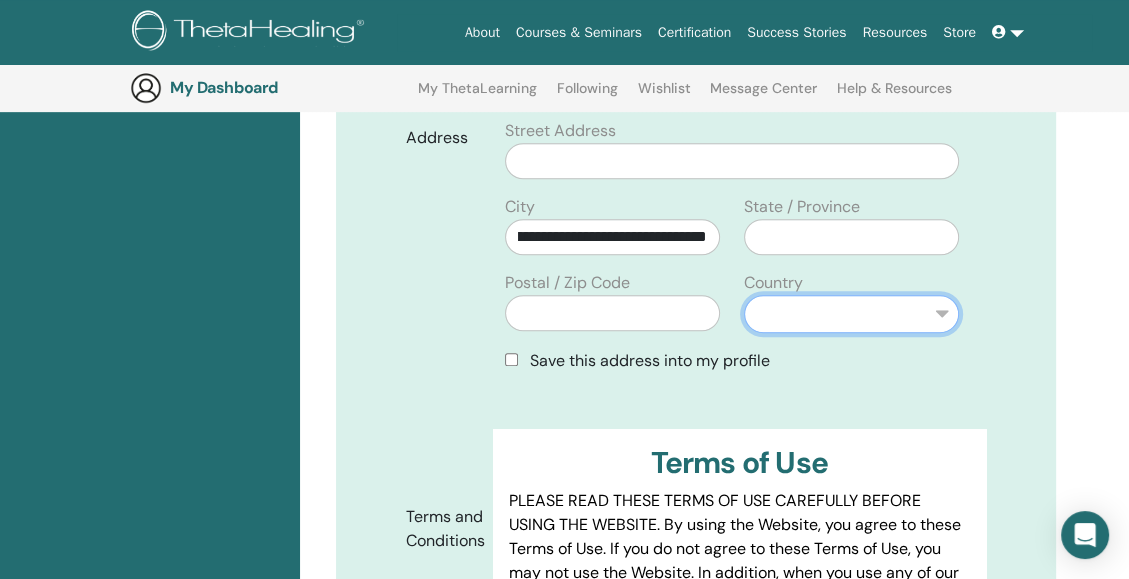 click on "**********" at bounding box center [851, 314] 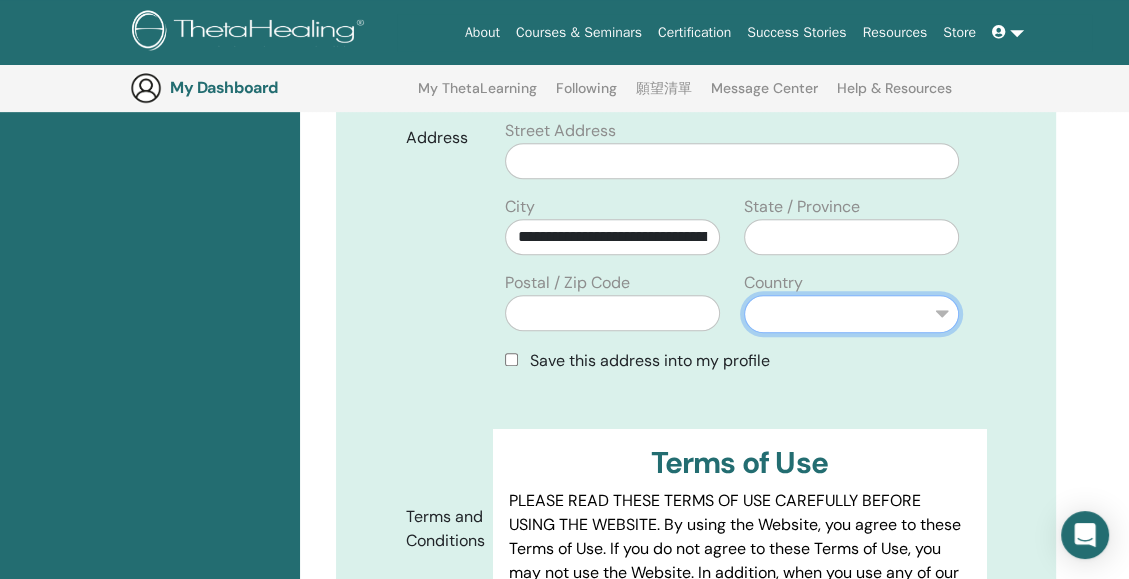 click on "**********" at bounding box center [851, 314] 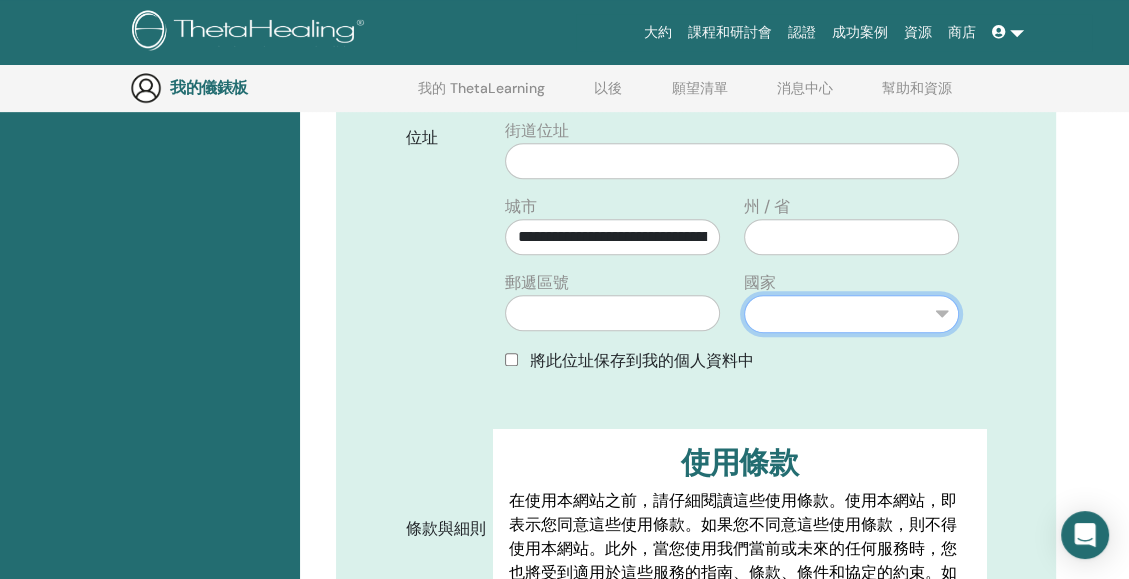 select on "**" 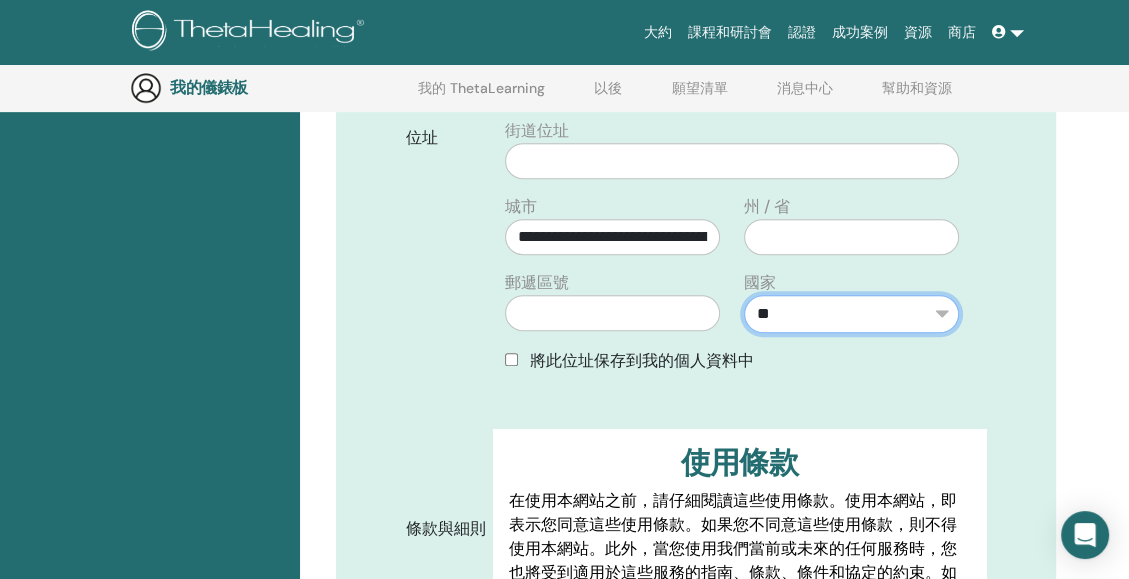 click on "**
***
***
****
***
**
**
**
***
**
***
***
***
**
***
**
**
**
*** ***** ** ** ** ** ** ***** *** ** **" at bounding box center [851, 314] 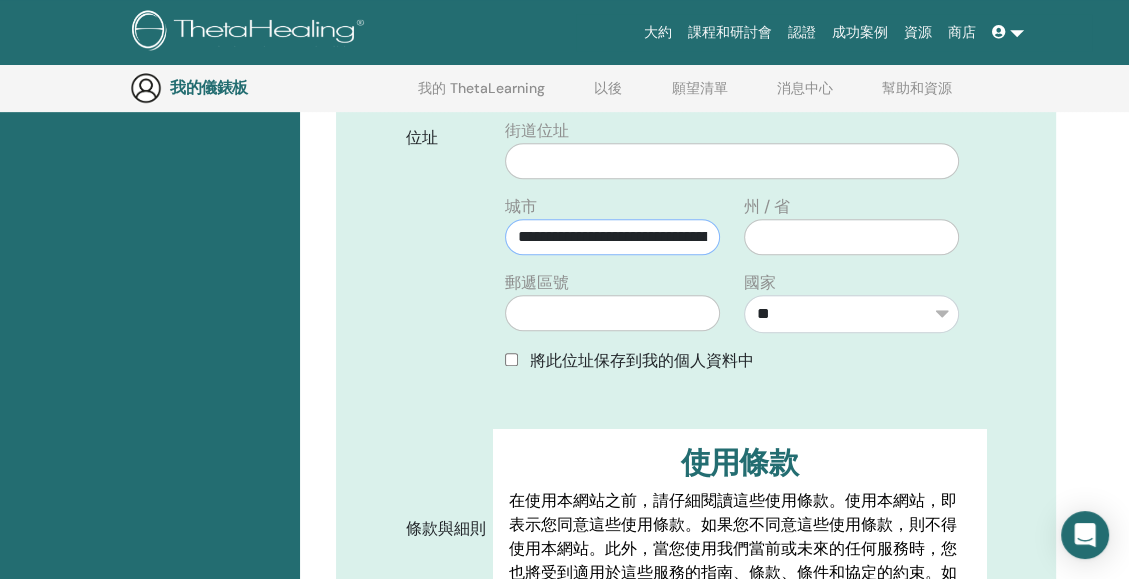 drag, startPoint x: 710, startPoint y: 233, endPoint x: 477, endPoint y: 242, distance: 233.17375 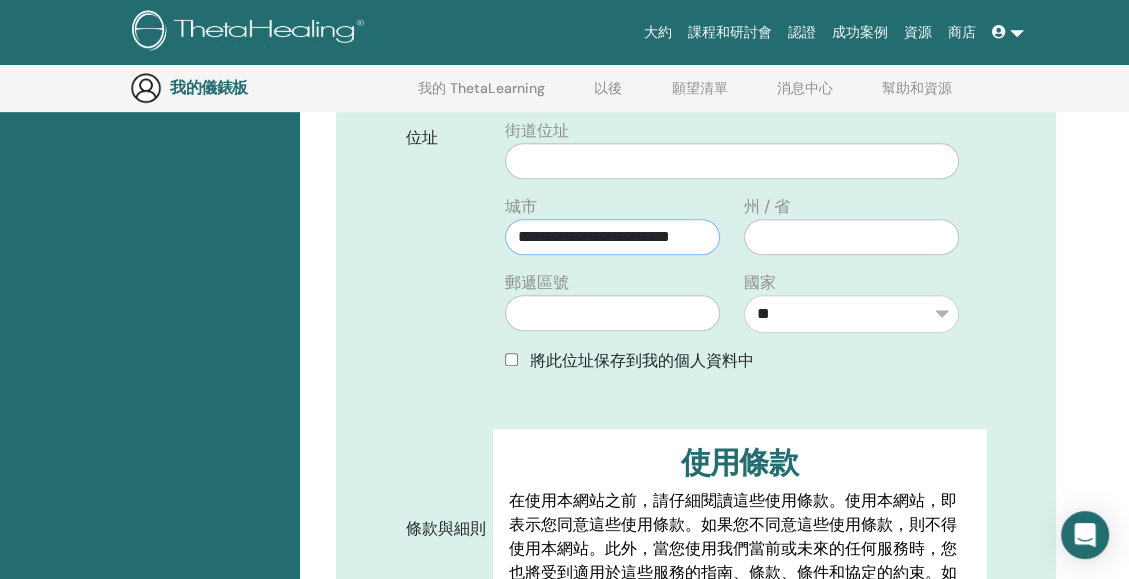 drag, startPoint x: 710, startPoint y: 237, endPoint x: 262, endPoint y: 236, distance: 448.00113 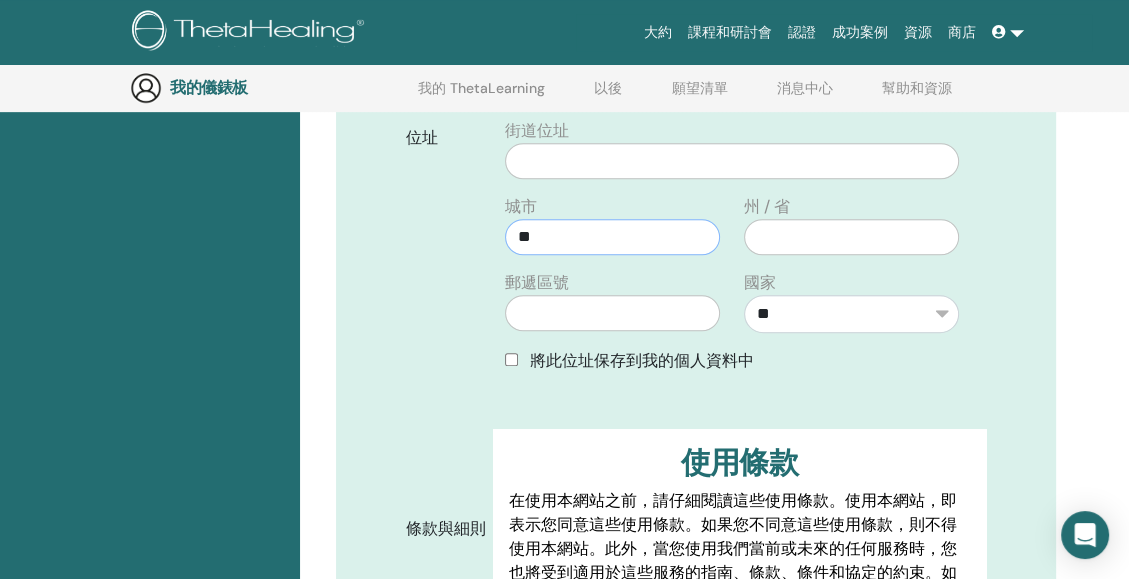 click on "**" at bounding box center (612, 237) 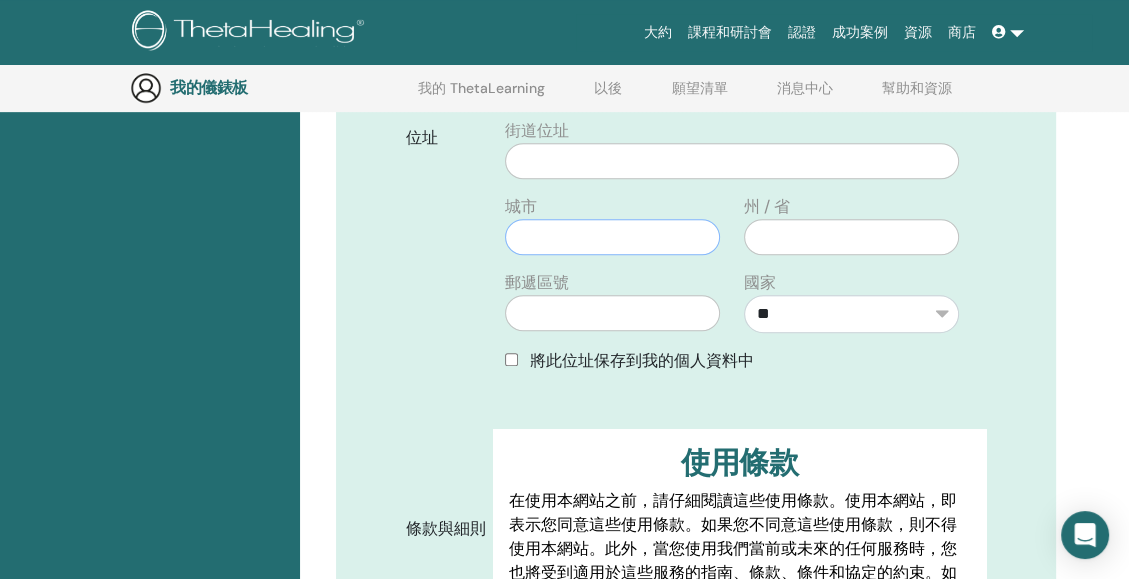paste on "**********" 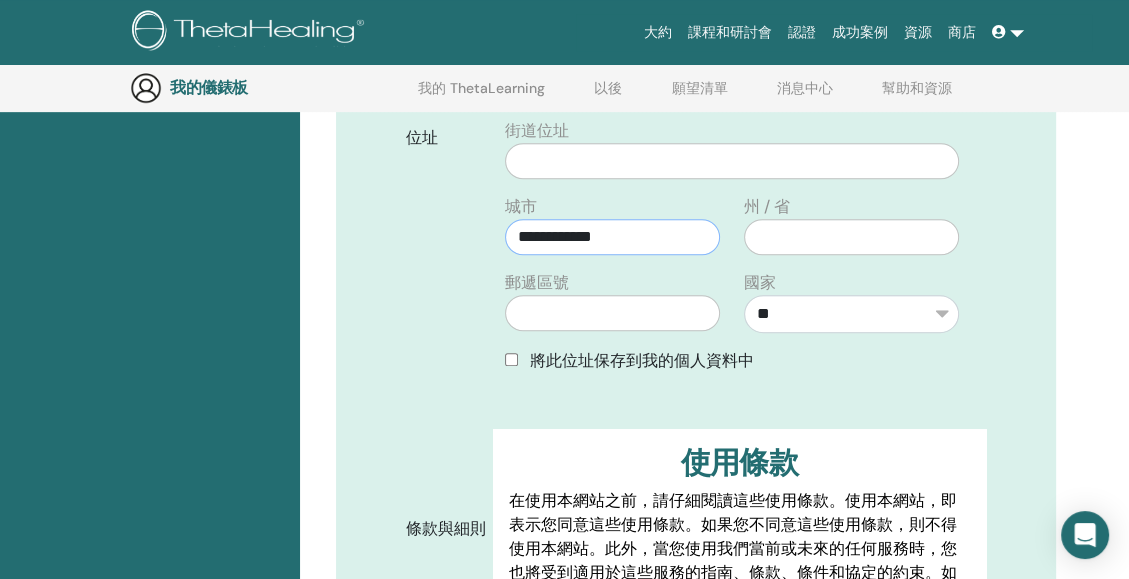 type on "**********" 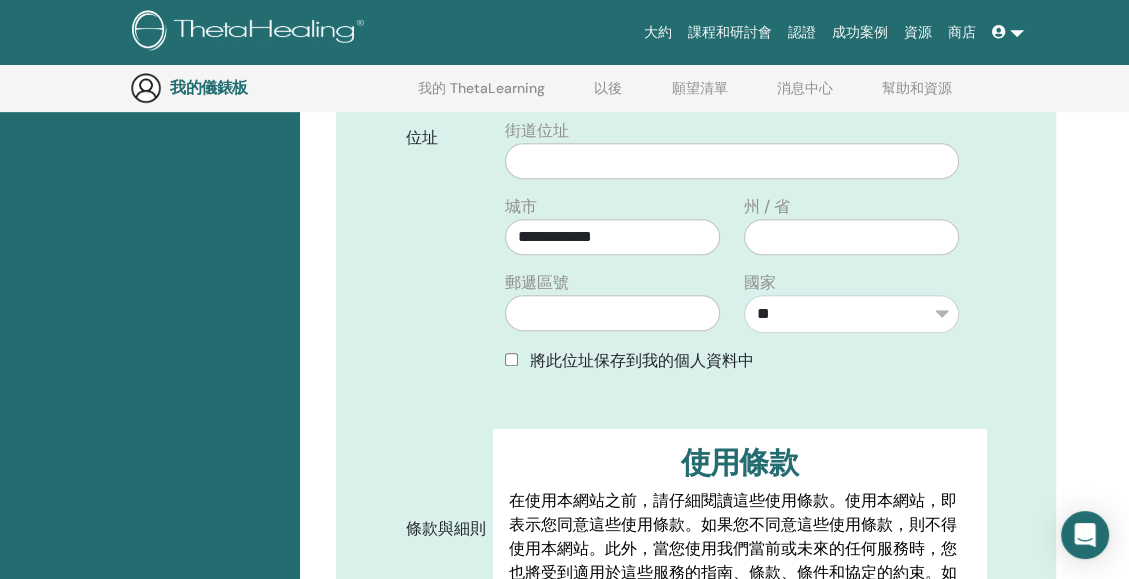 click on "Certifications
Upcoming Seminars
Completed Seminars" at bounding box center (150, 539) 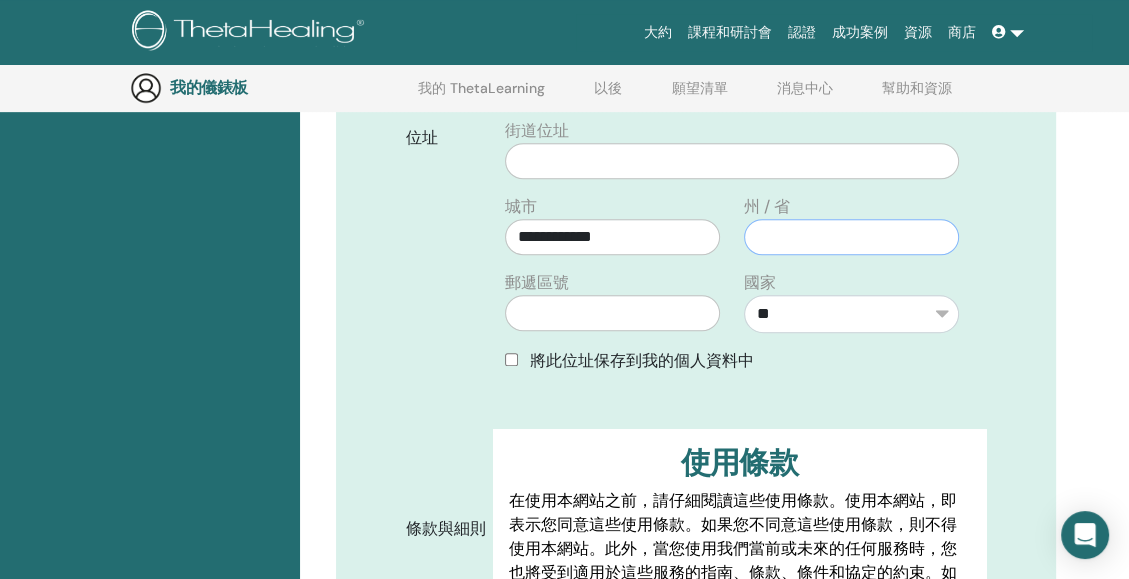 click at bounding box center (851, 237) 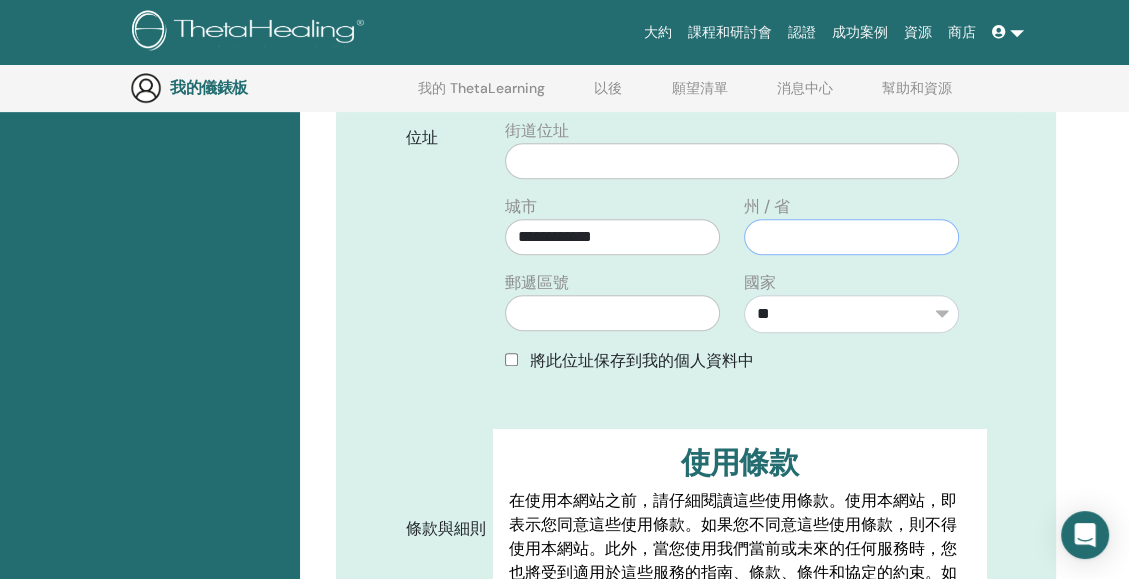 paste on "**********" 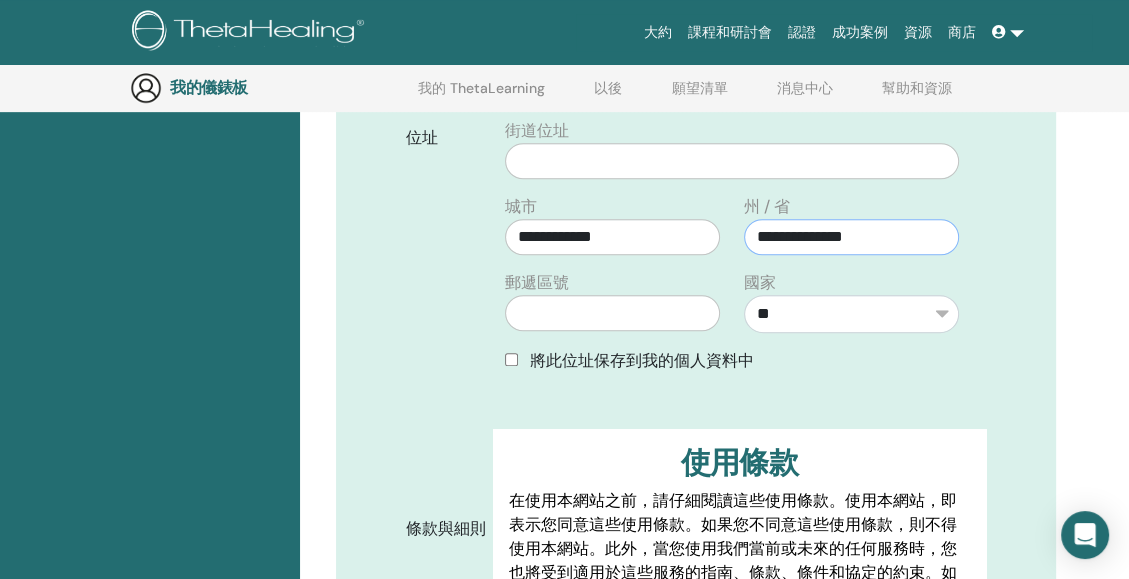 type on "**********" 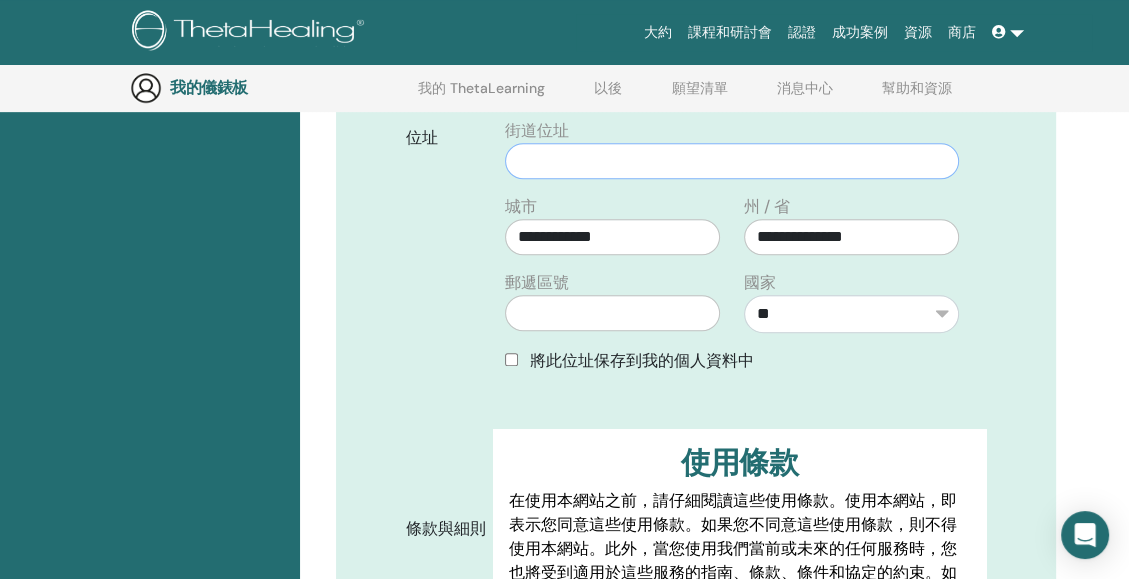 click at bounding box center [732, 161] 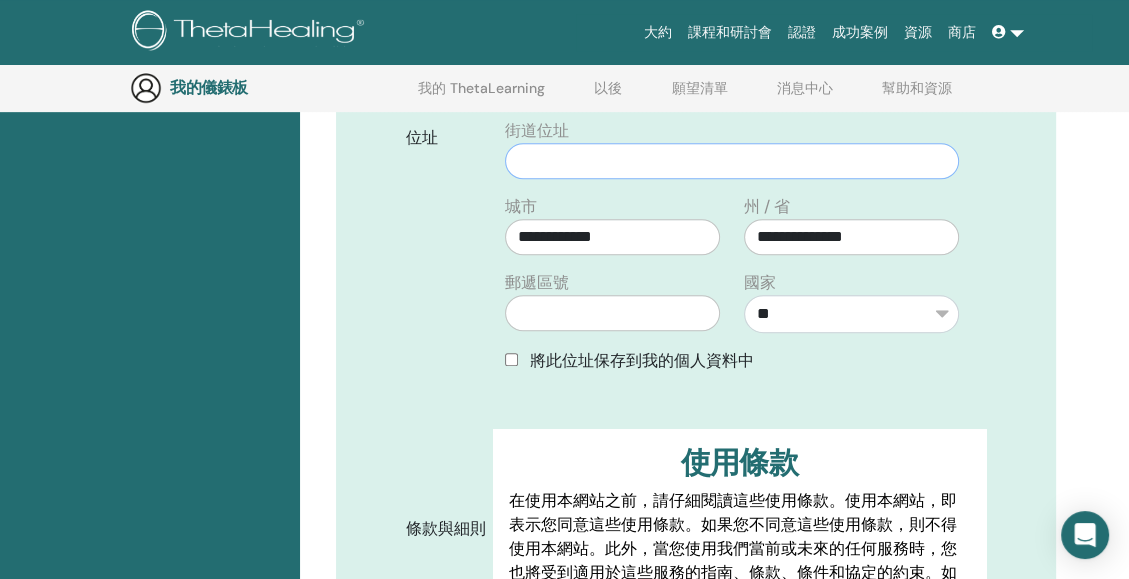 paste on "**********" 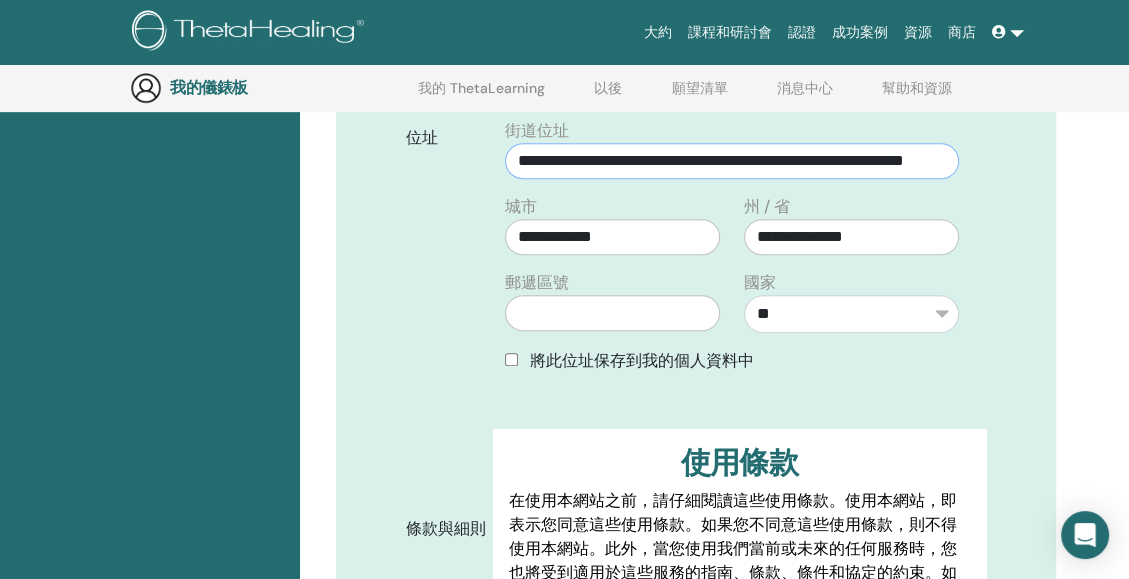 scroll, scrollTop: 0, scrollLeft: 79, axis: horizontal 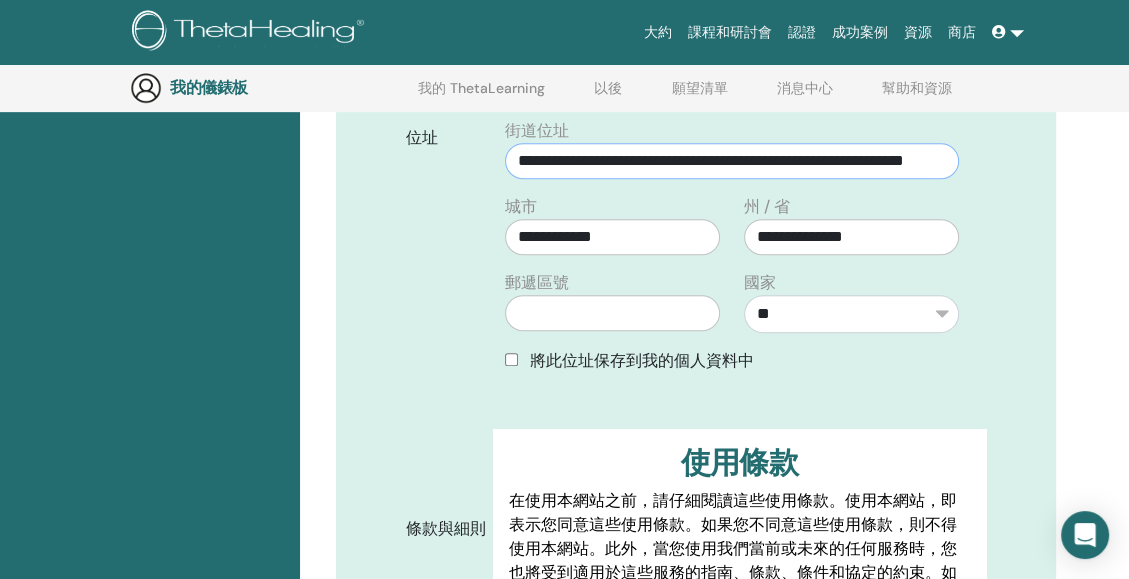 type on "**********" 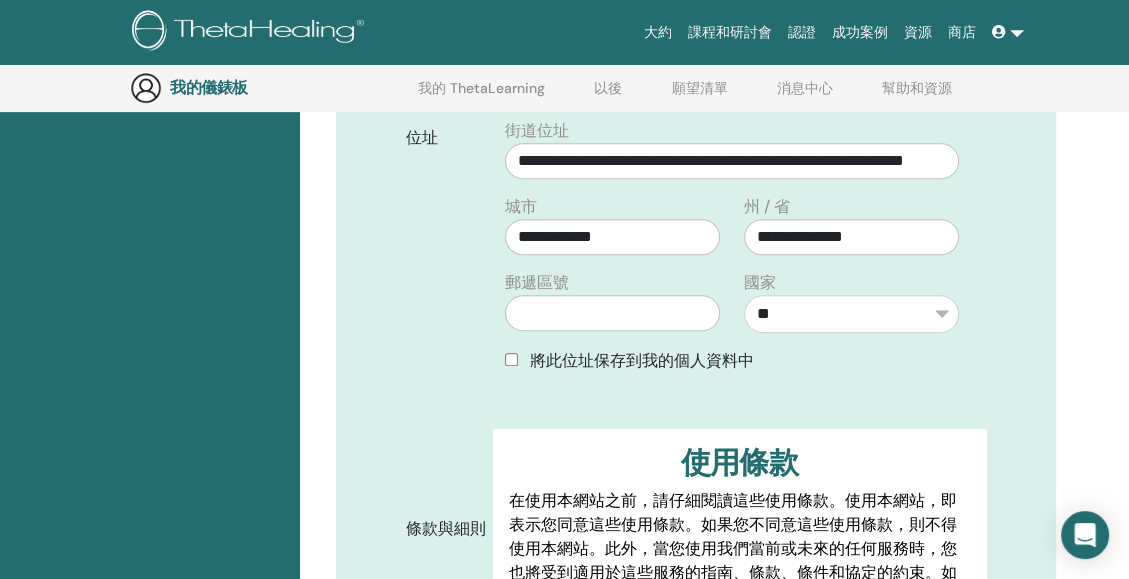 scroll, scrollTop: 0, scrollLeft: 0, axis: both 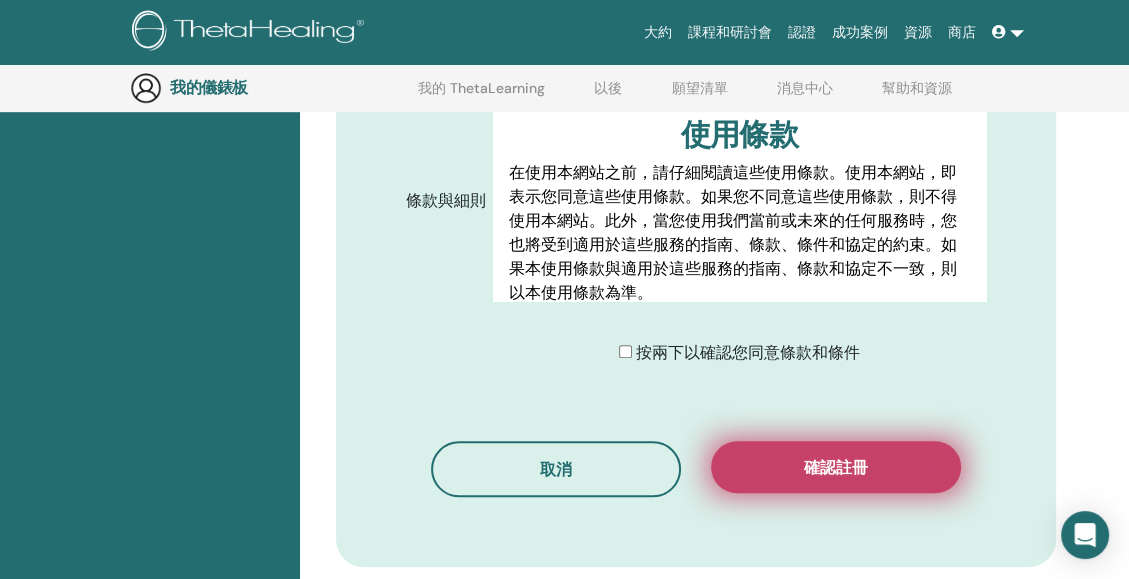 click on "確認註冊" at bounding box center (836, 467) 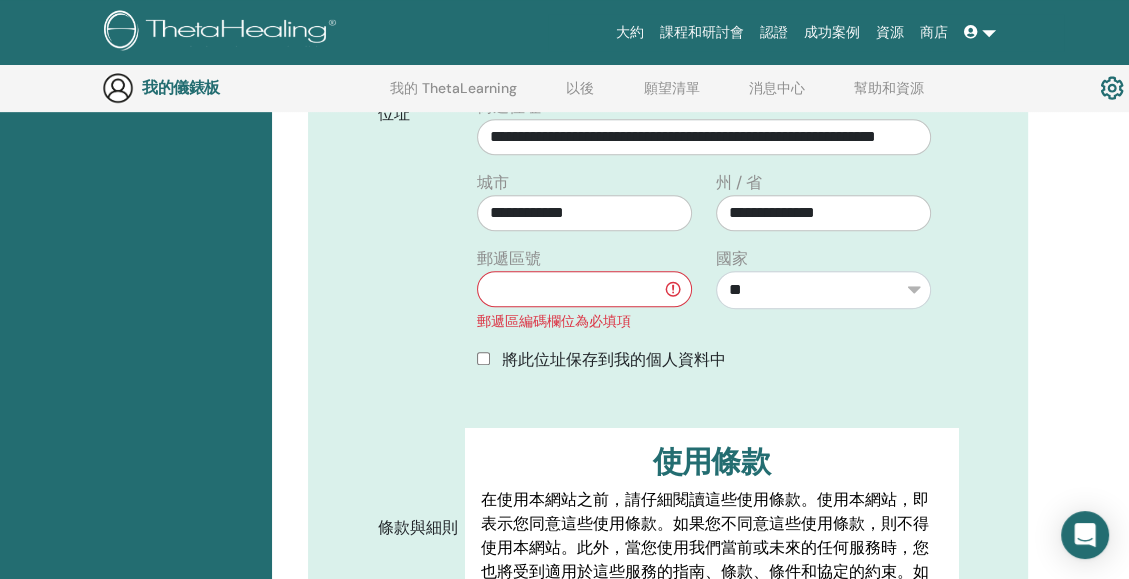 scroll, scrollTop: 725, scrollLeft: 28, axis: both 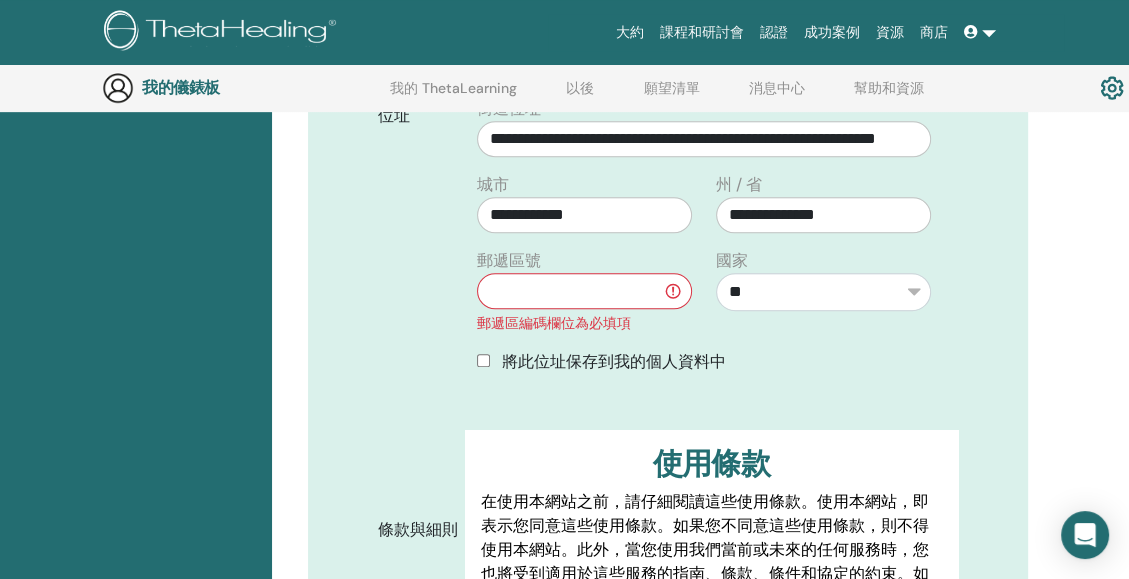 click at bounding box center (584, 291) 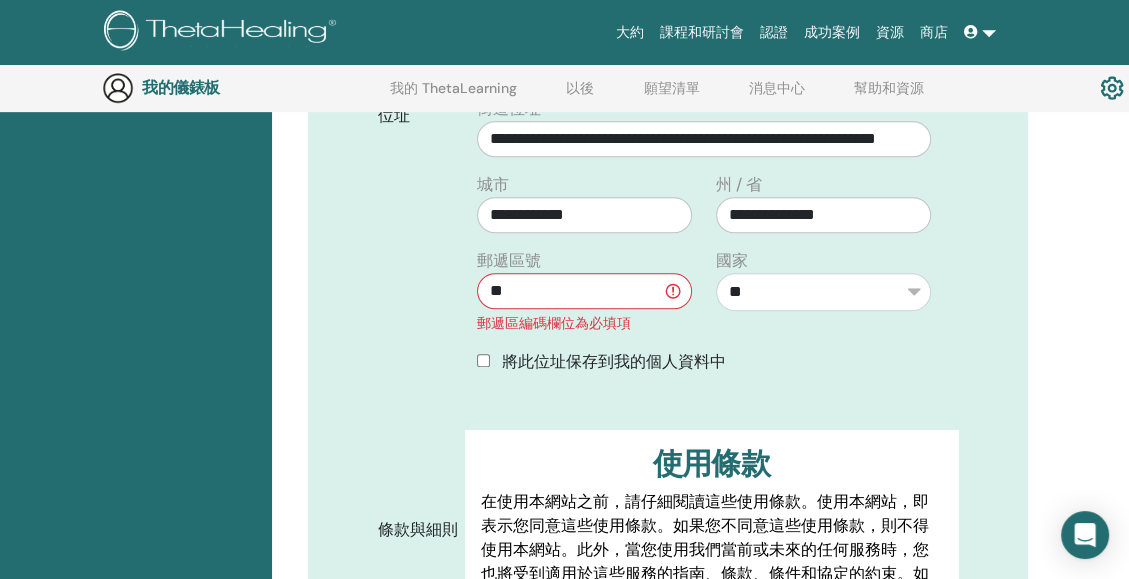 type on "*" 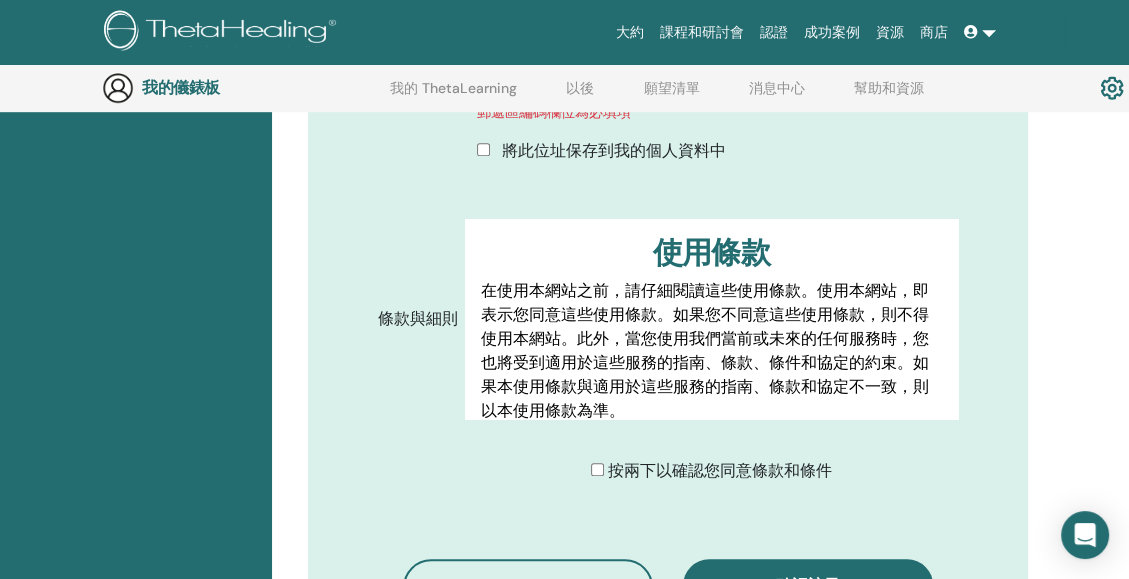 scroll, scrollTop: 949, scrollLeft: 28, axis: both 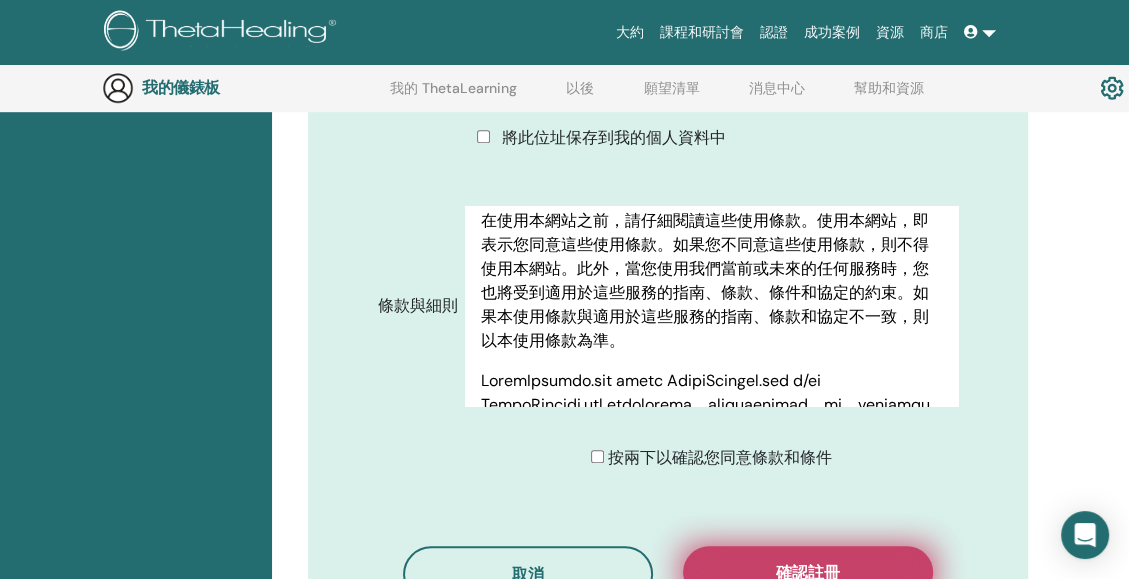 type on "******" 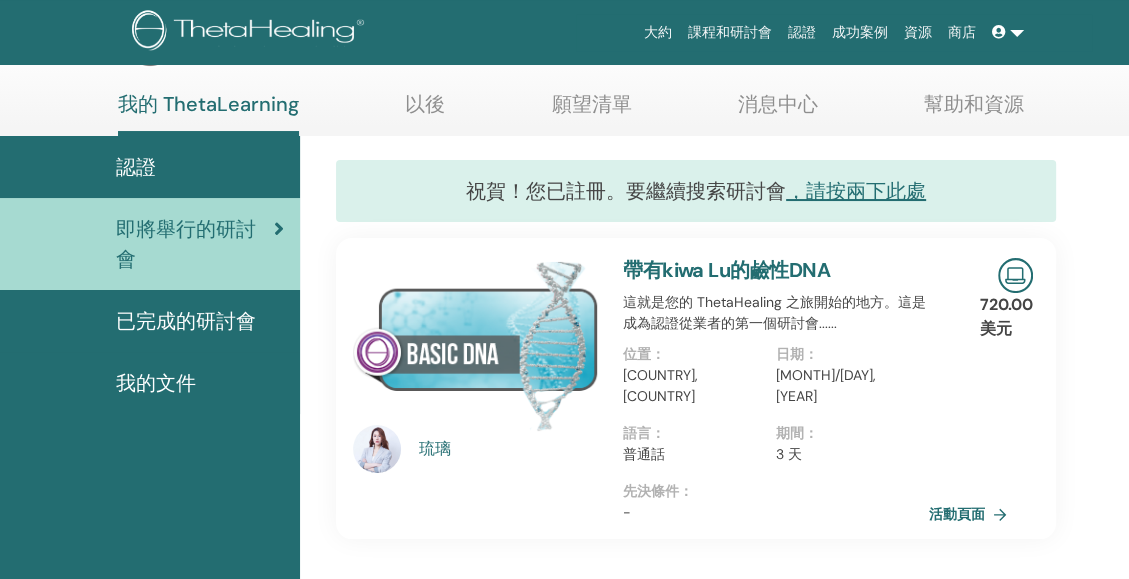 scroll, scrollTop: 83, scrollLeft: 0, axis: vertical 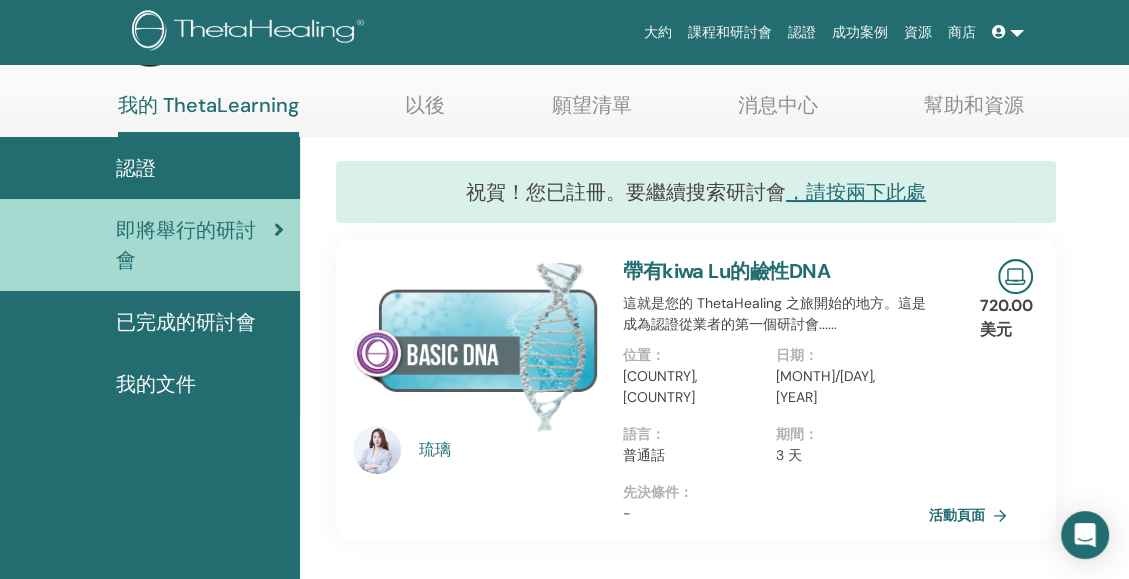 click at bounding box center [1008, 32] 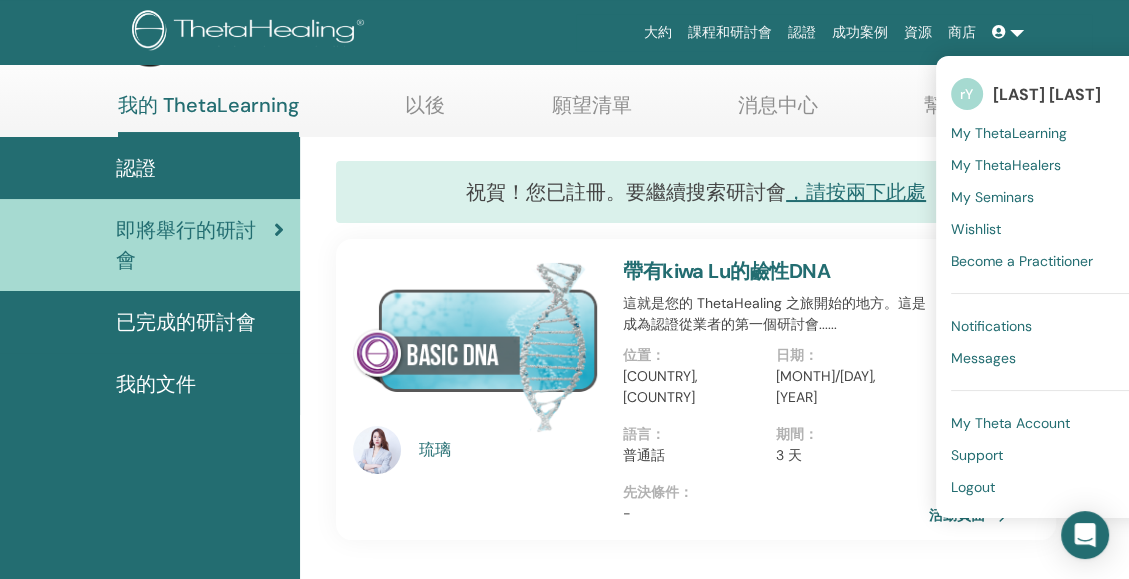 click on "Logout" at bounding box center (973, 487) 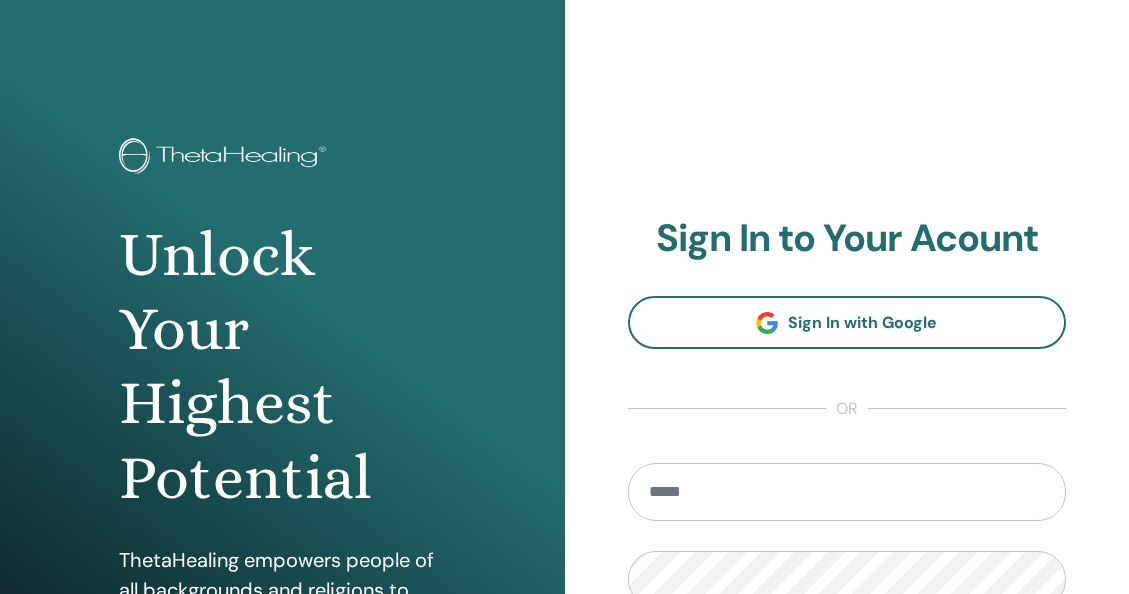 scroll, scrollTop: 0, scrollLeft: 0, axis: both 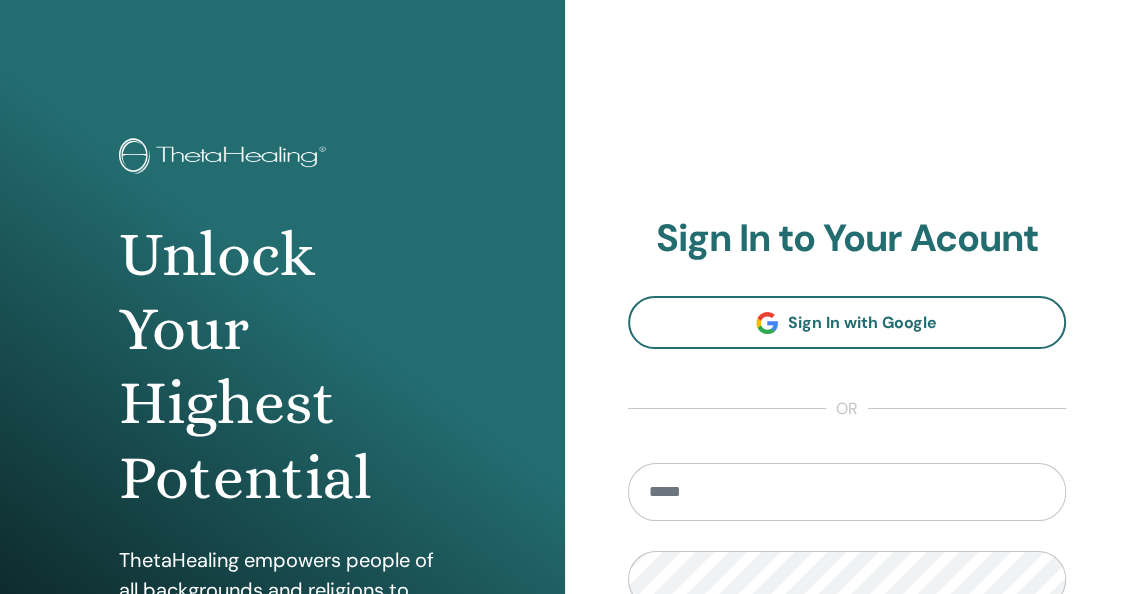 click at bounding box center (847, 492) 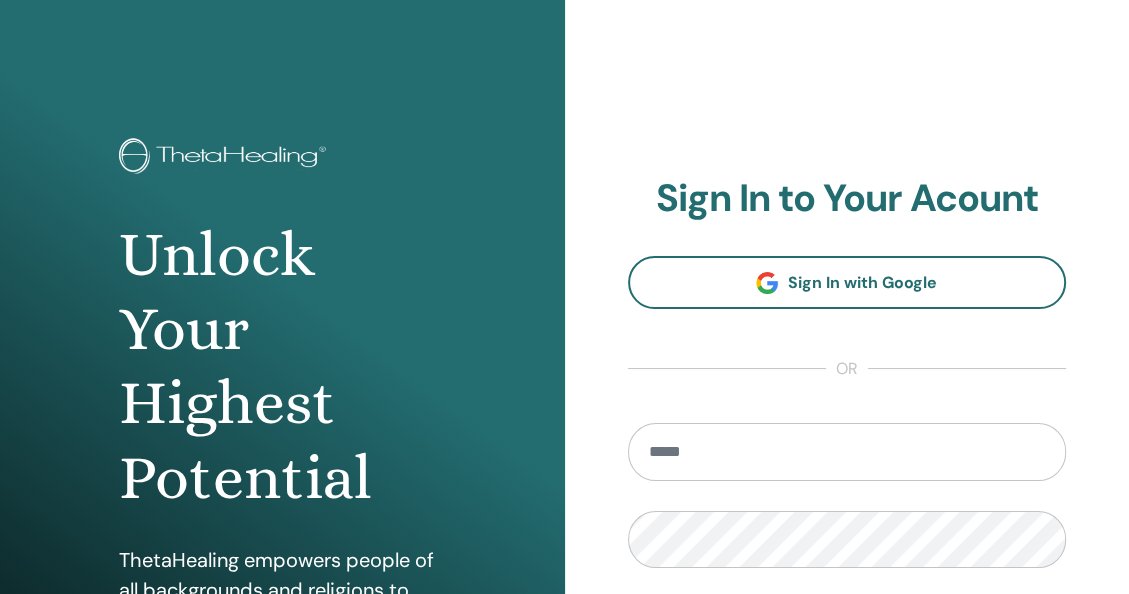 type on "**********" 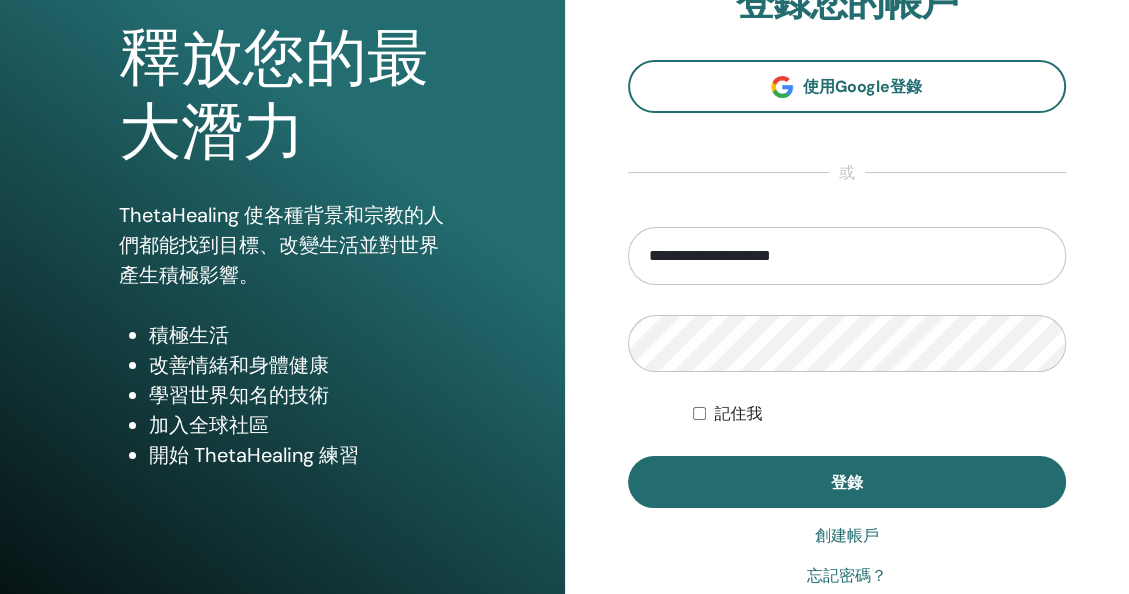 scroll, scrollTop: 198, scrollLeft: 0, axis: vertical 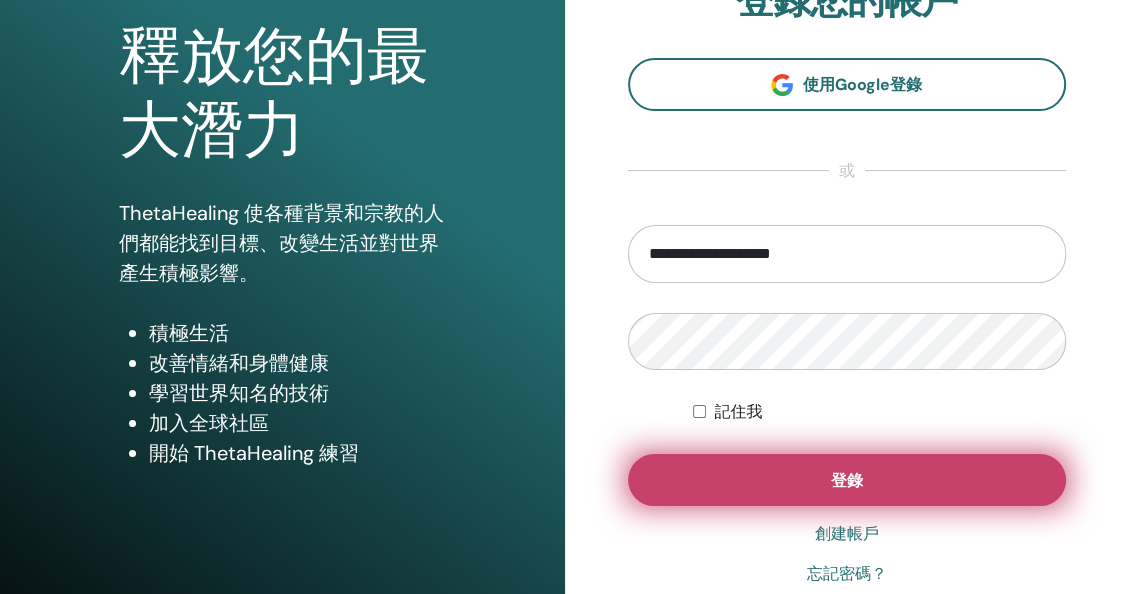click on "登錄" at bounding box center [847, 480] 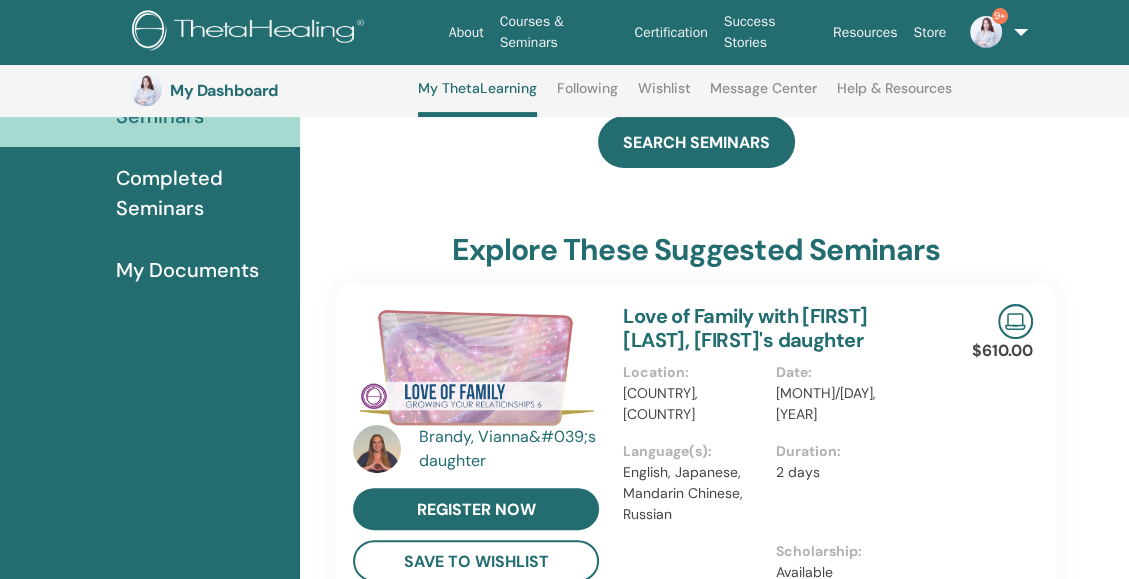 scroll, scrollTop: 0, scrollLeft: 0, axis: both 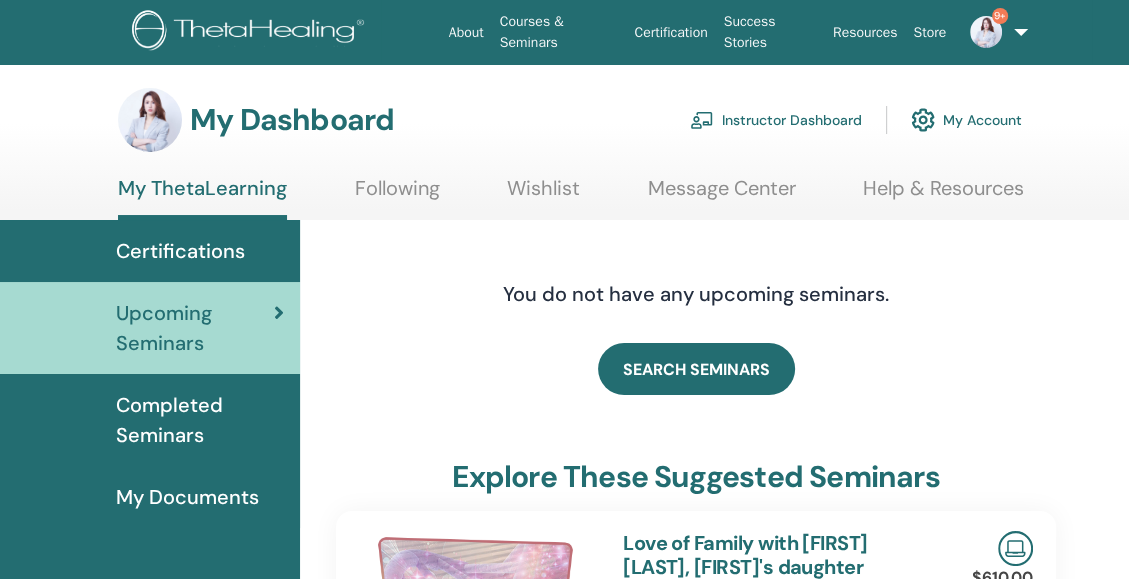 click on "Instructor Dashboard" at bounding box center [776, 120] 